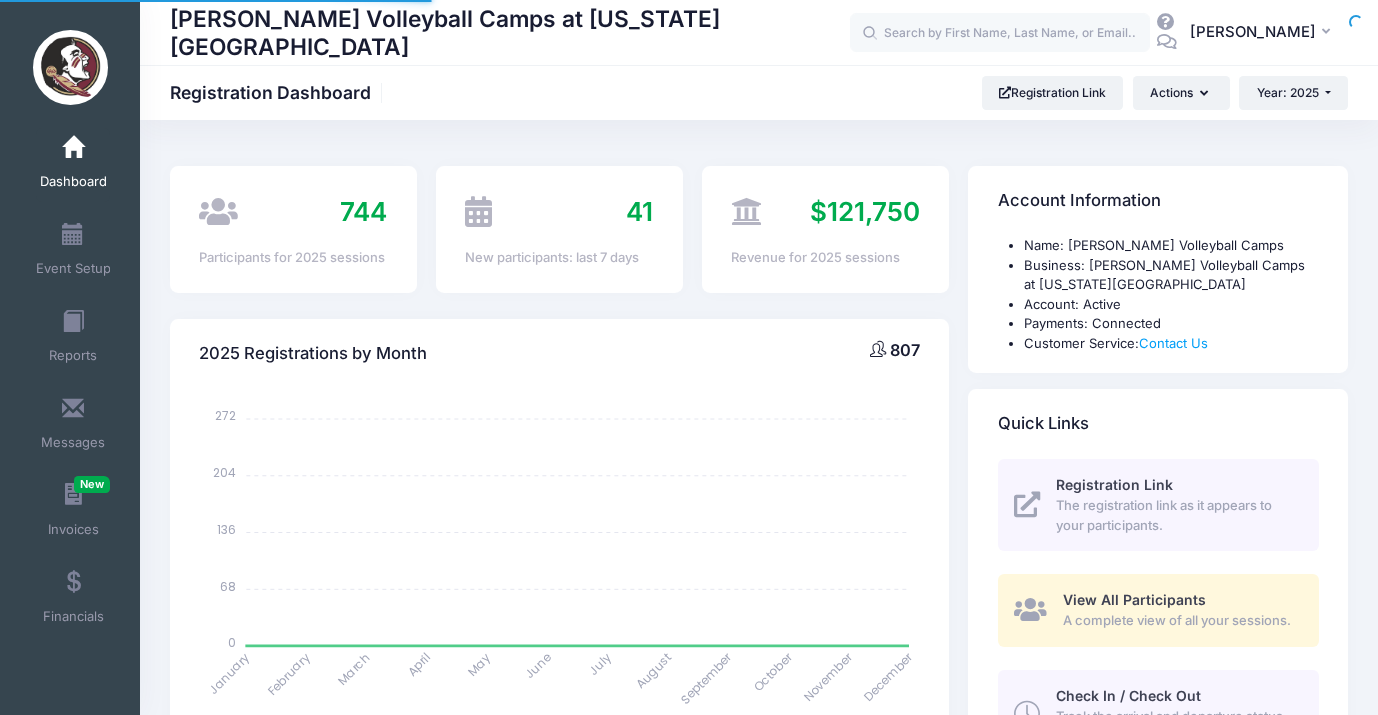 scroll, scrollTop: 0, scrollLeft: 0, axis: both 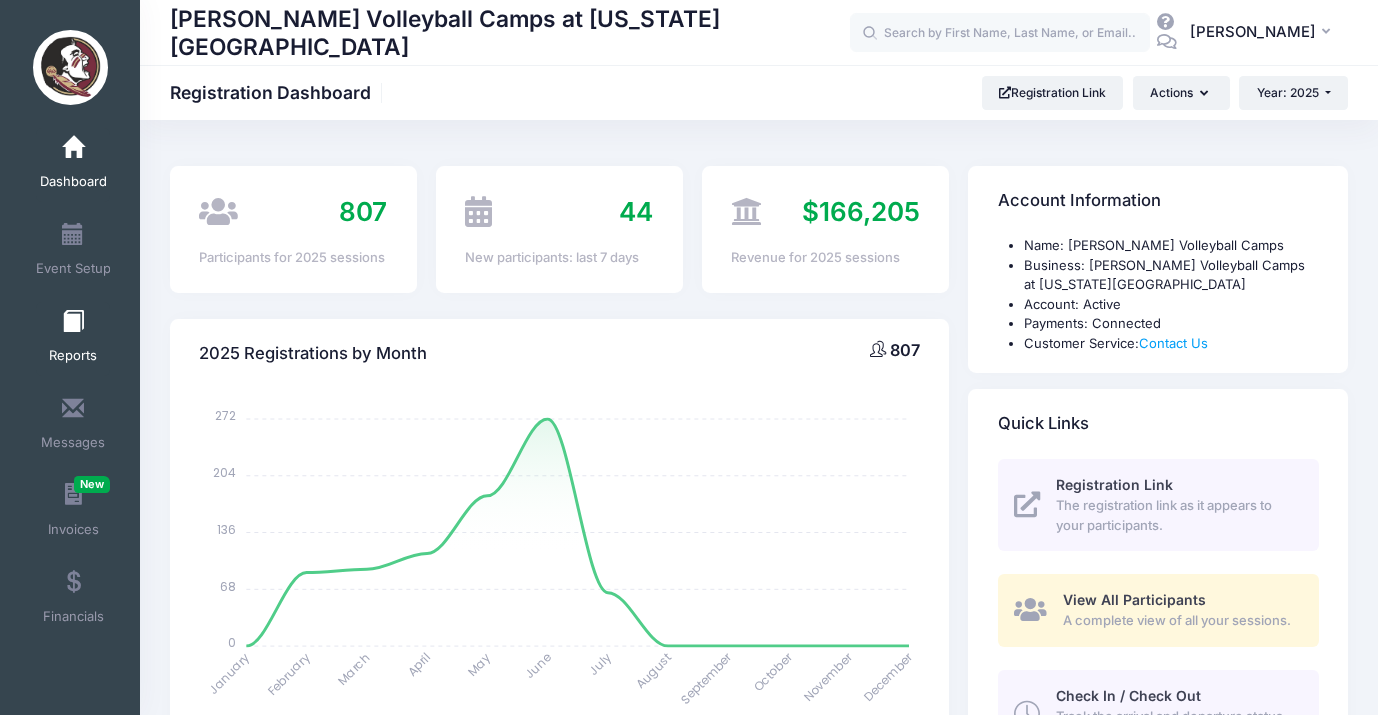 click at bounding box center (73, 322) 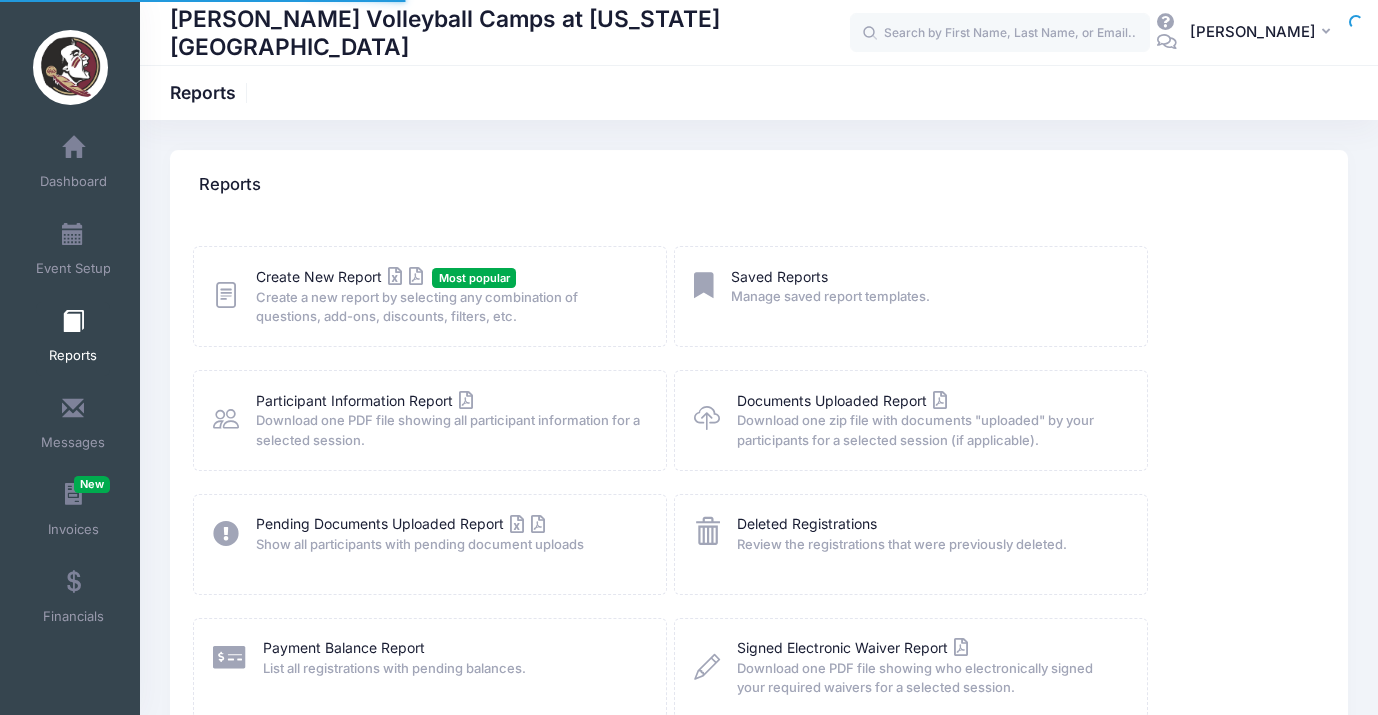 scroll, scrollTop: 0, scrollLeft: 0, axis: both 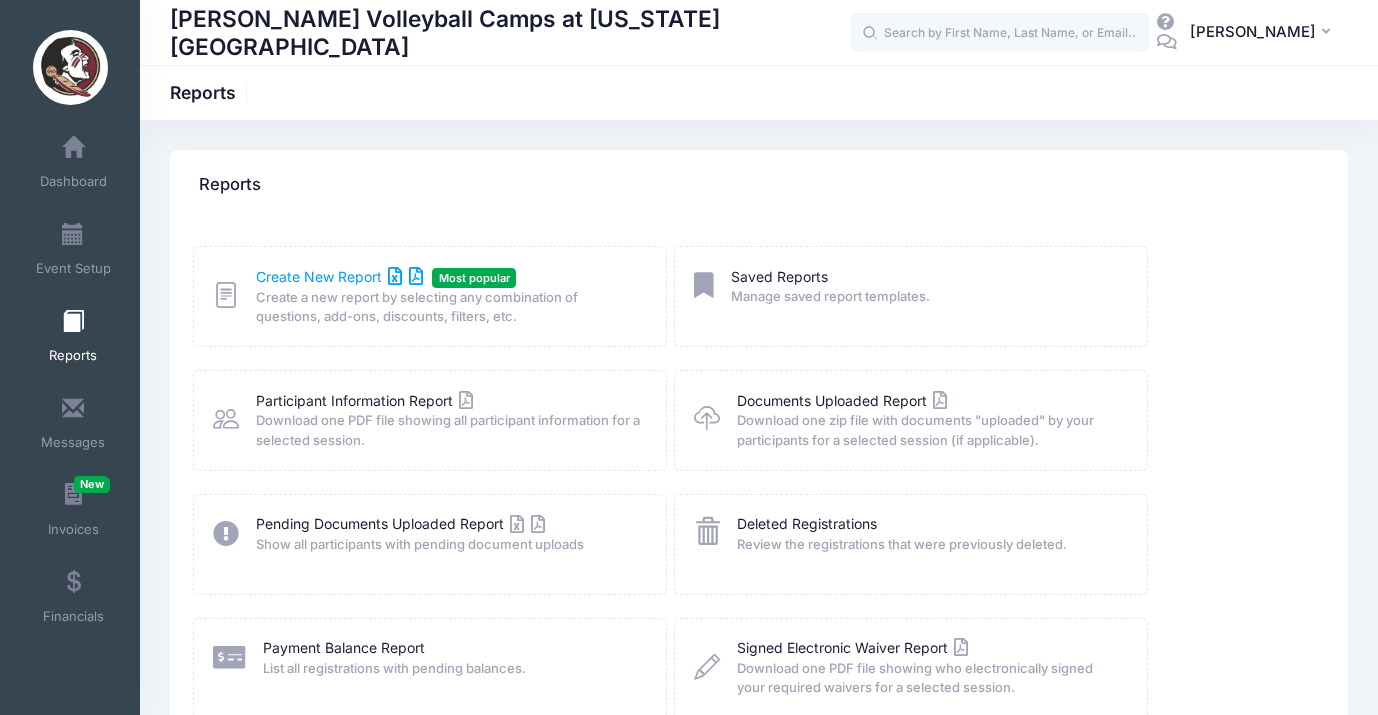 click on "Create New Report" at bounding box center [339, 276] 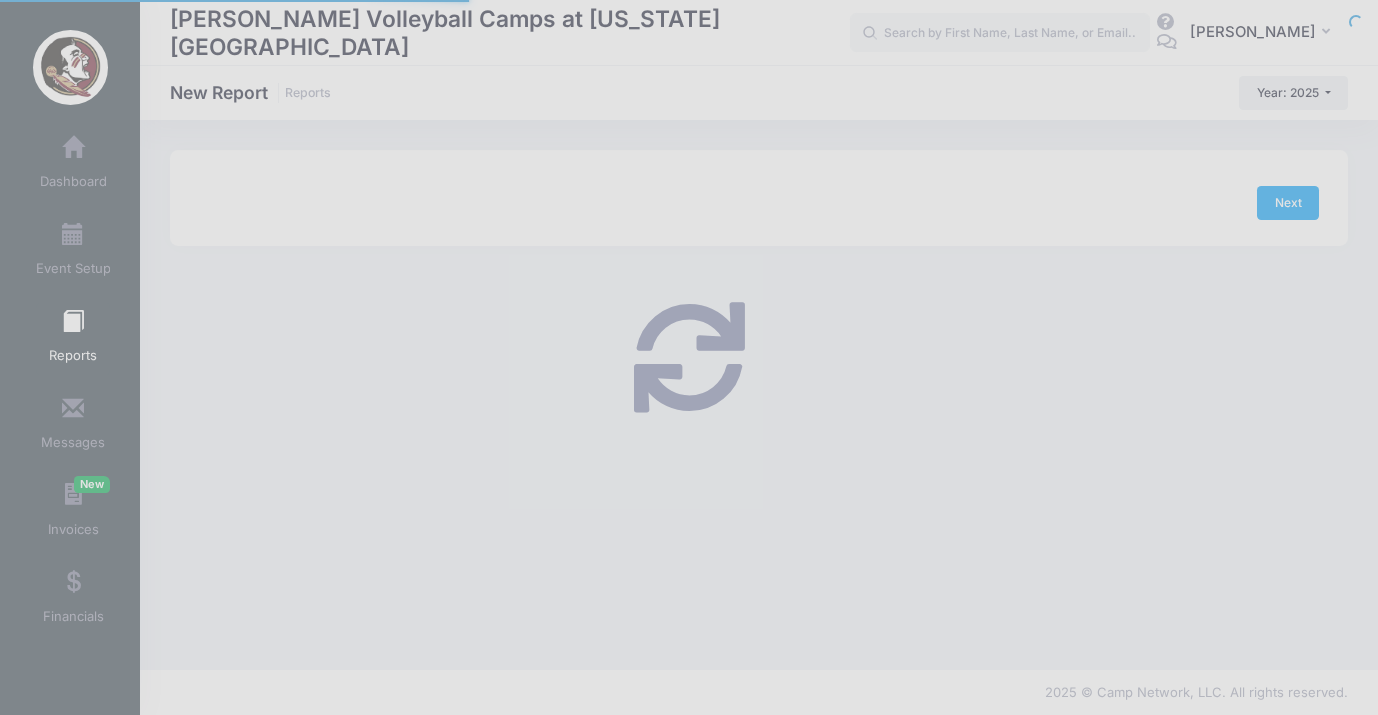 scroll, scrollTop: 0, scrollLeft: 0, axis: both 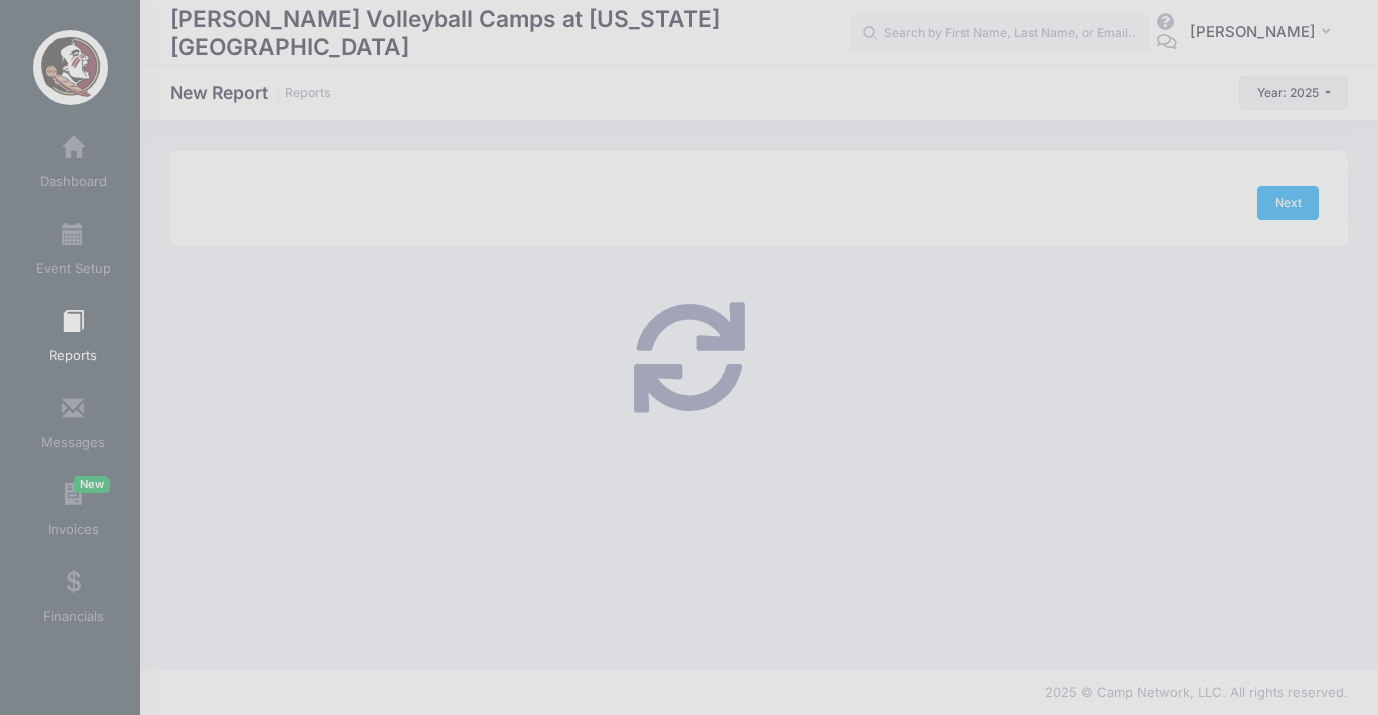 checkbox on "true" 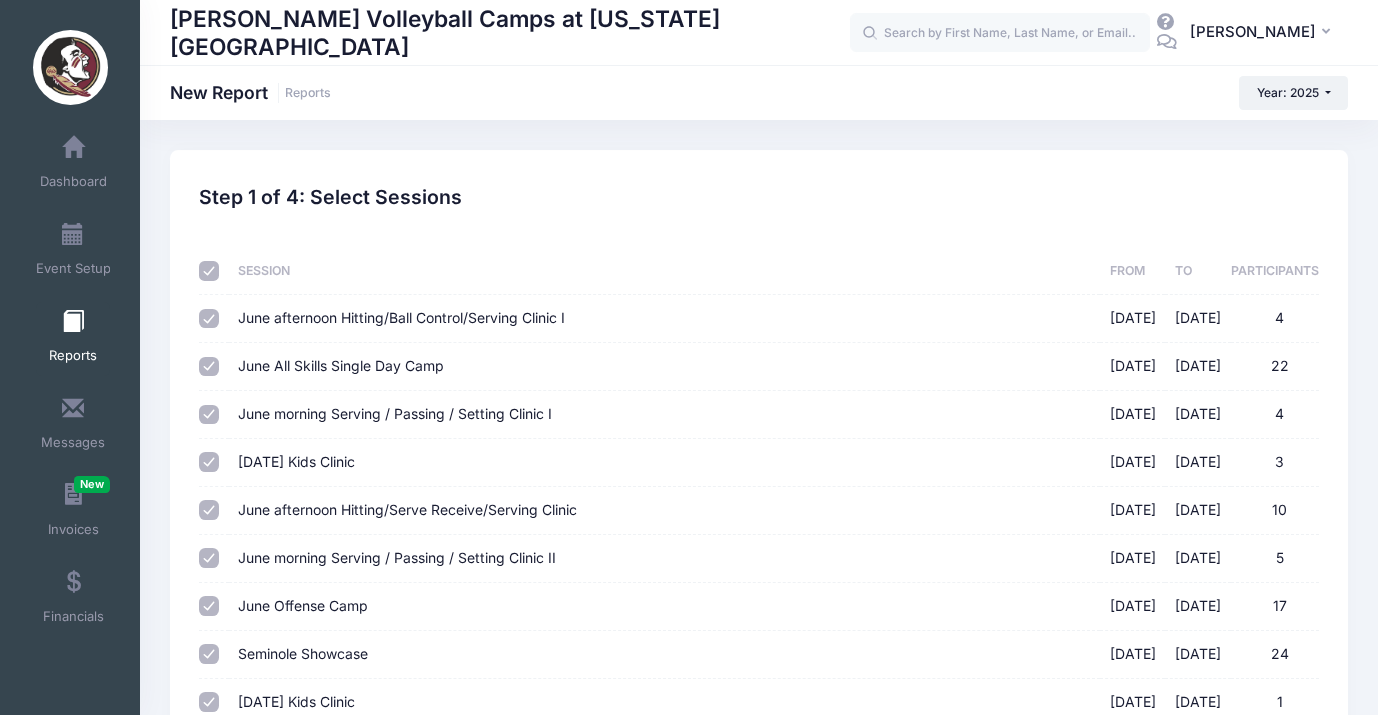 click at bounding box center [209, 271] 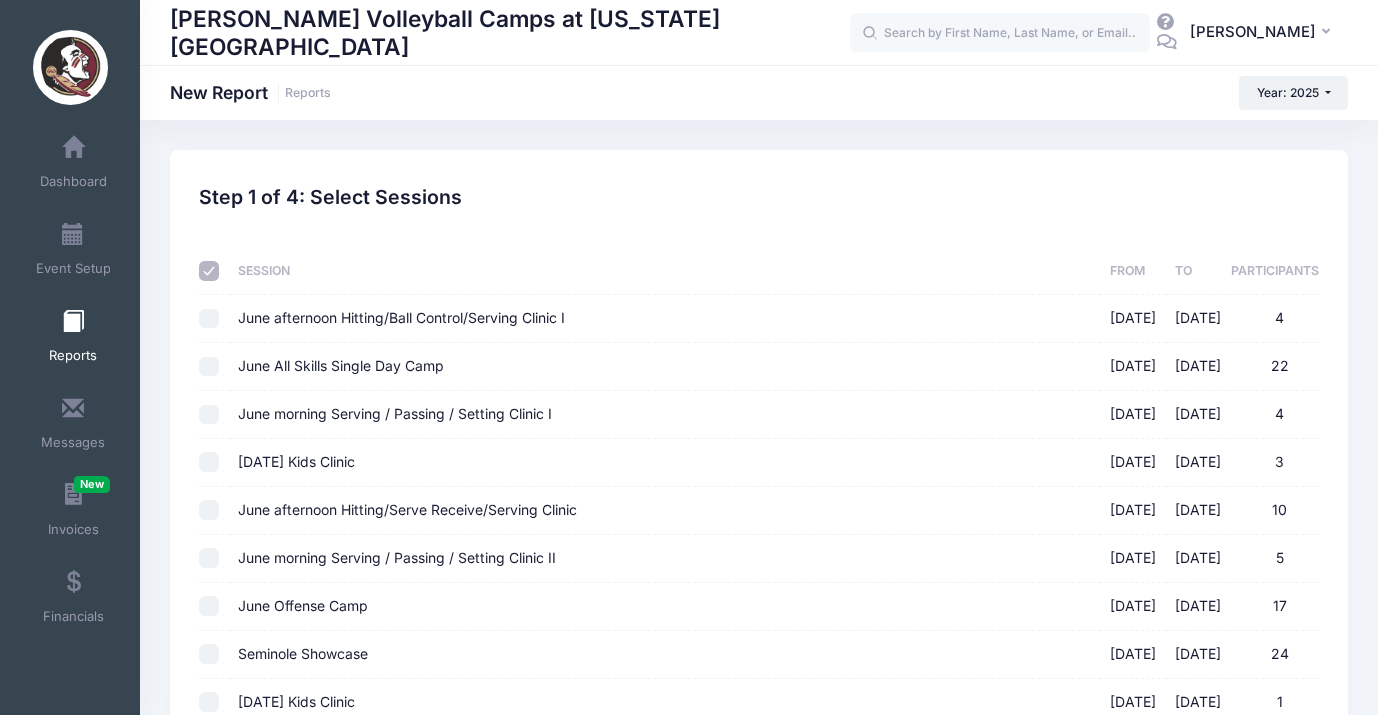 checkbox on "false" 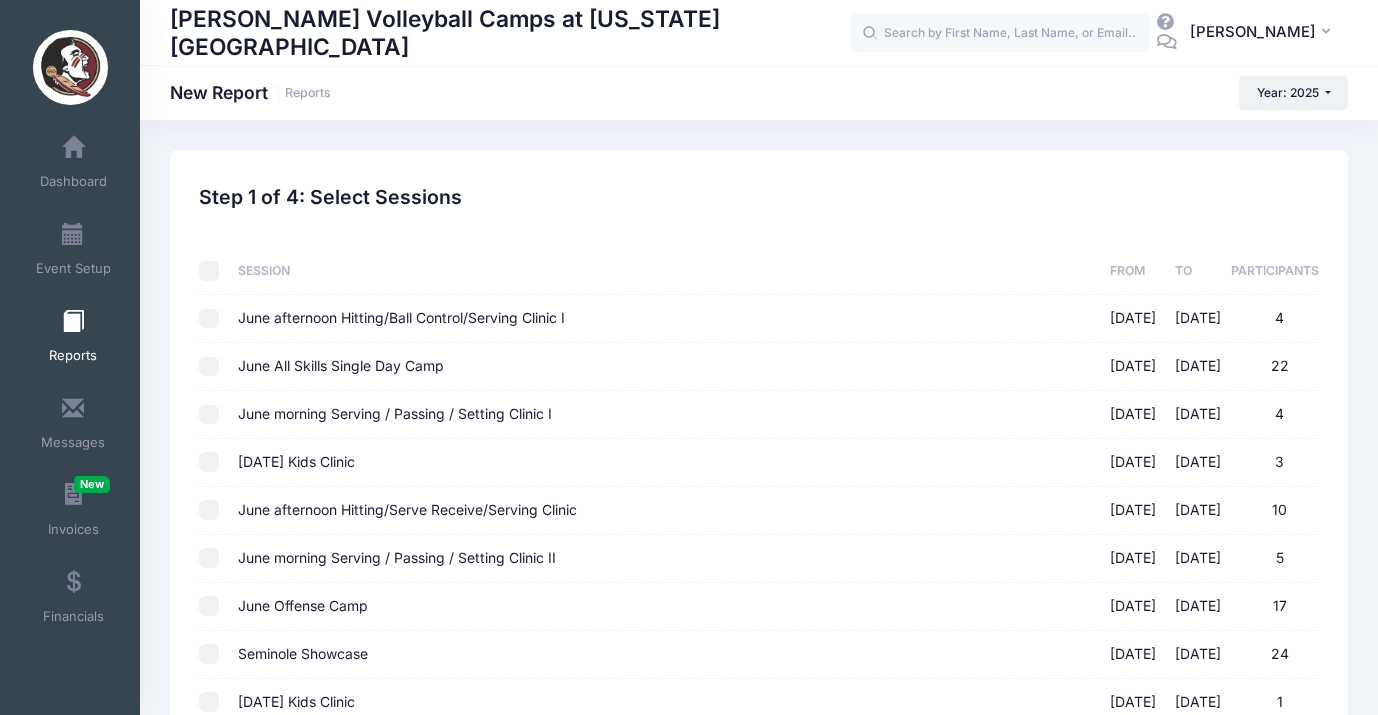 checkbox on "false" 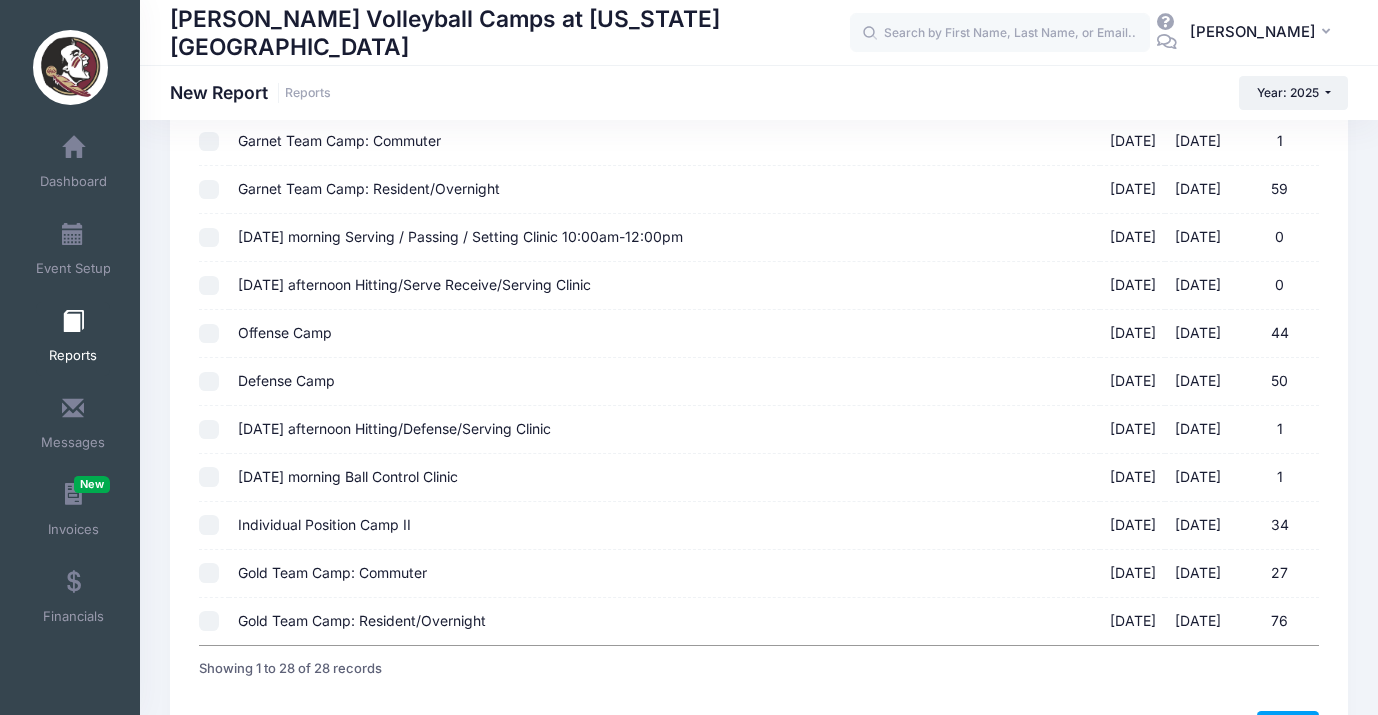 scroll, scrollTop: 1000, scrollLeft: 0, axis: vertical 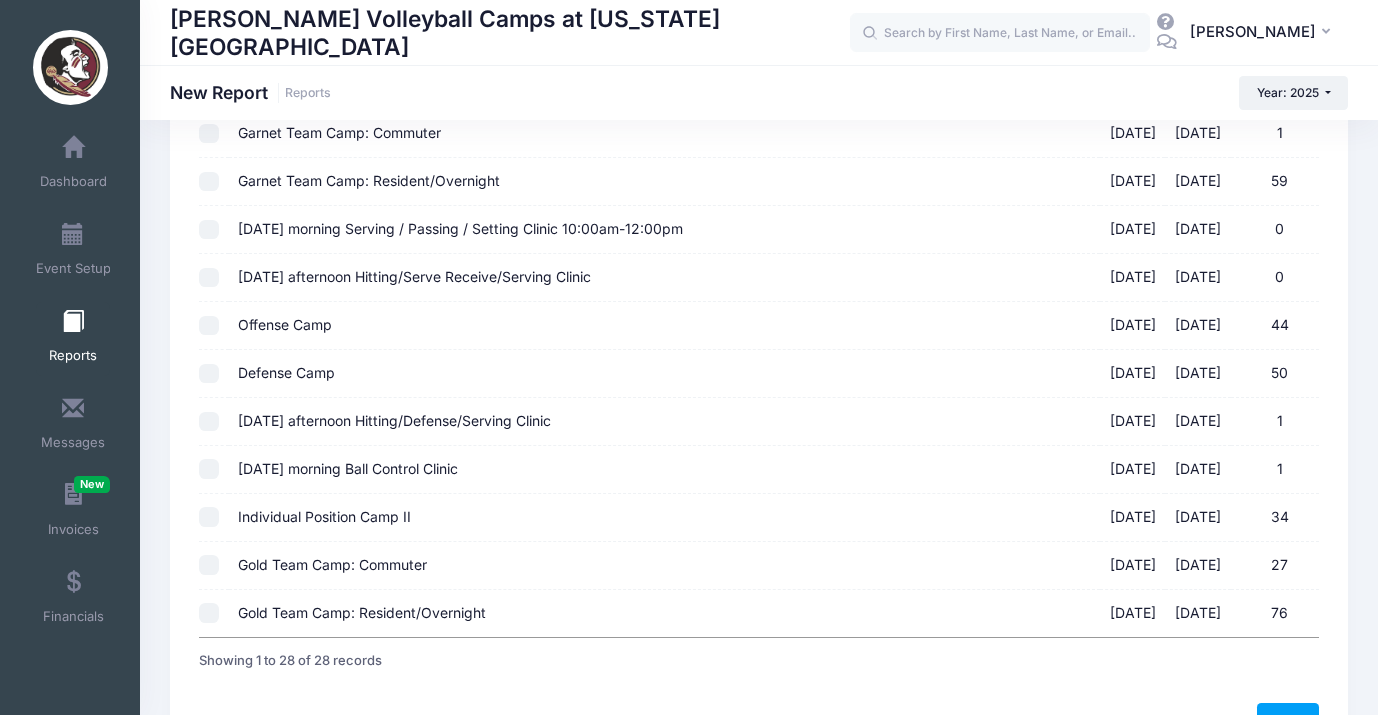 click on "Gold Team Camp: Commuter [DATE] - [DATE]  27" at bounding box center (209, 565) 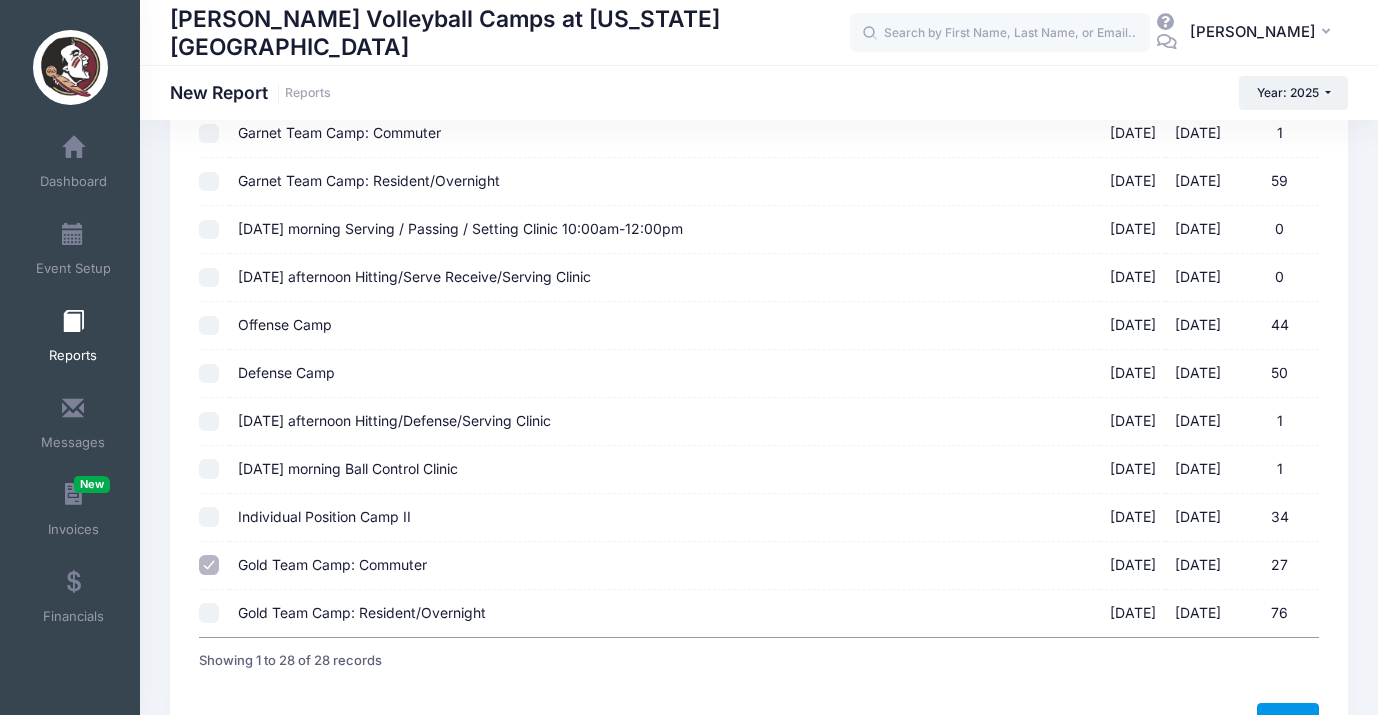 click on "Next" at bounding box center (1288, 720) 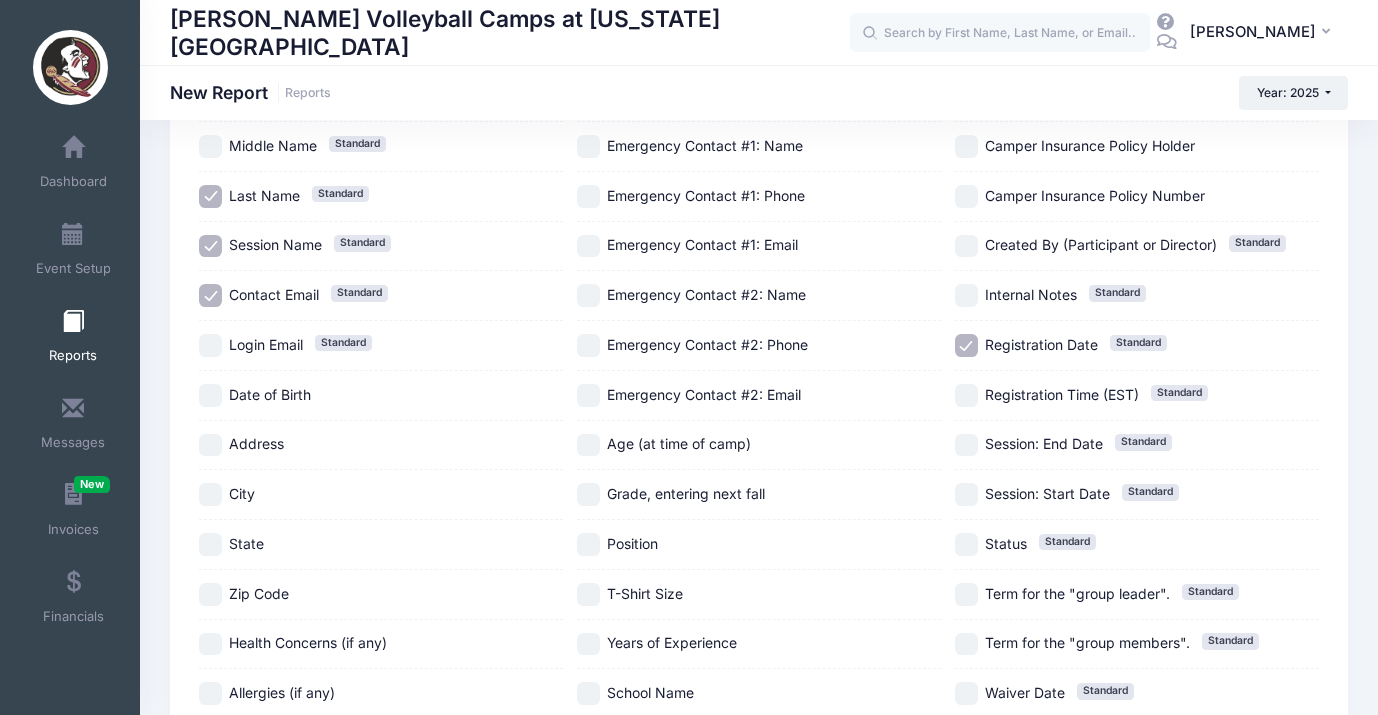 scroll, scrollTop: 212, scrollLeft: 0, axis: vertical 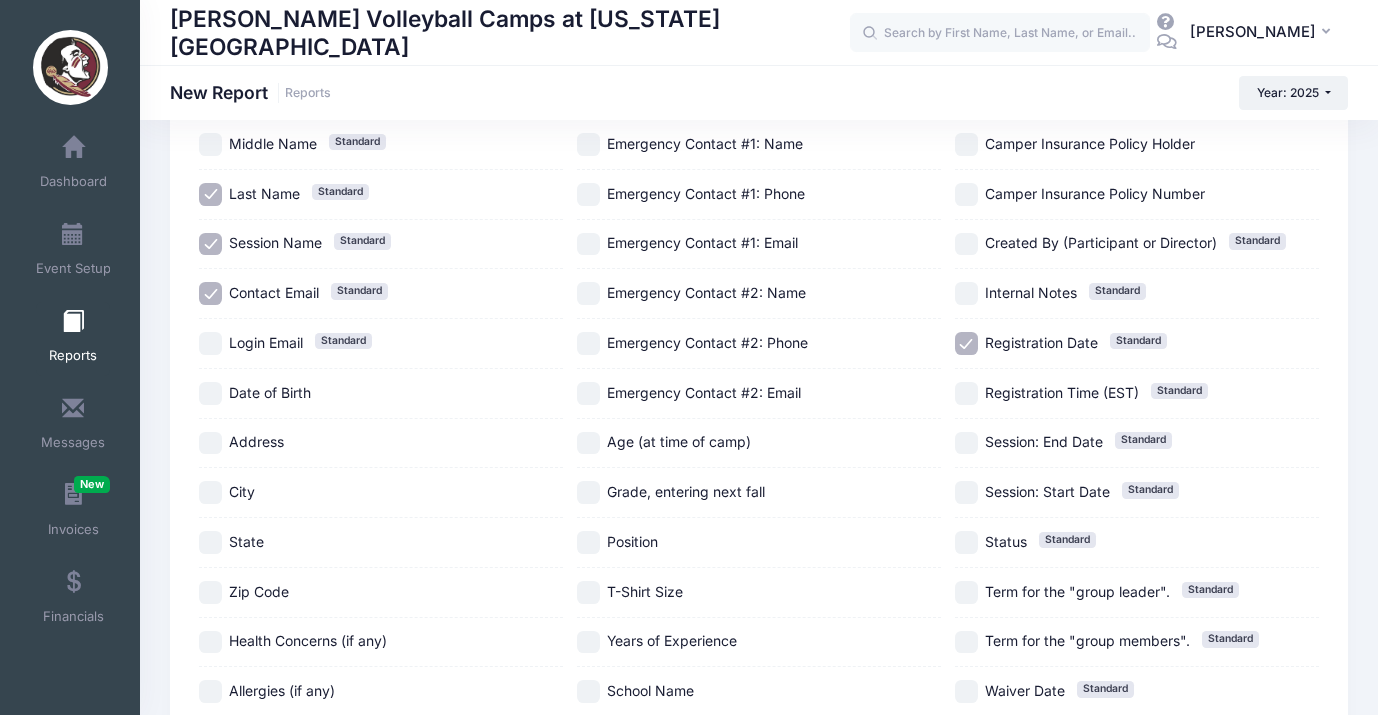 click on "T-Shirt Size" at bounding box center (588, 592) 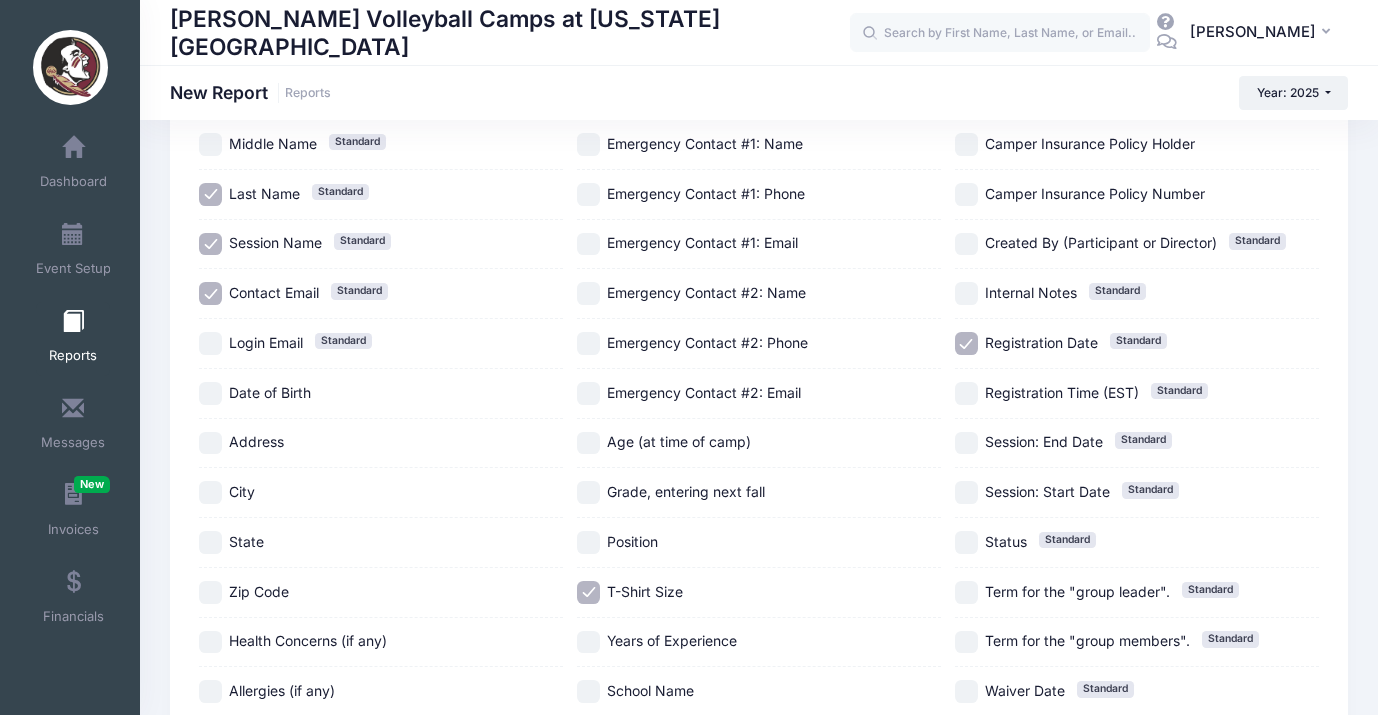 click on "School Name" at bounding box center (588, 691) 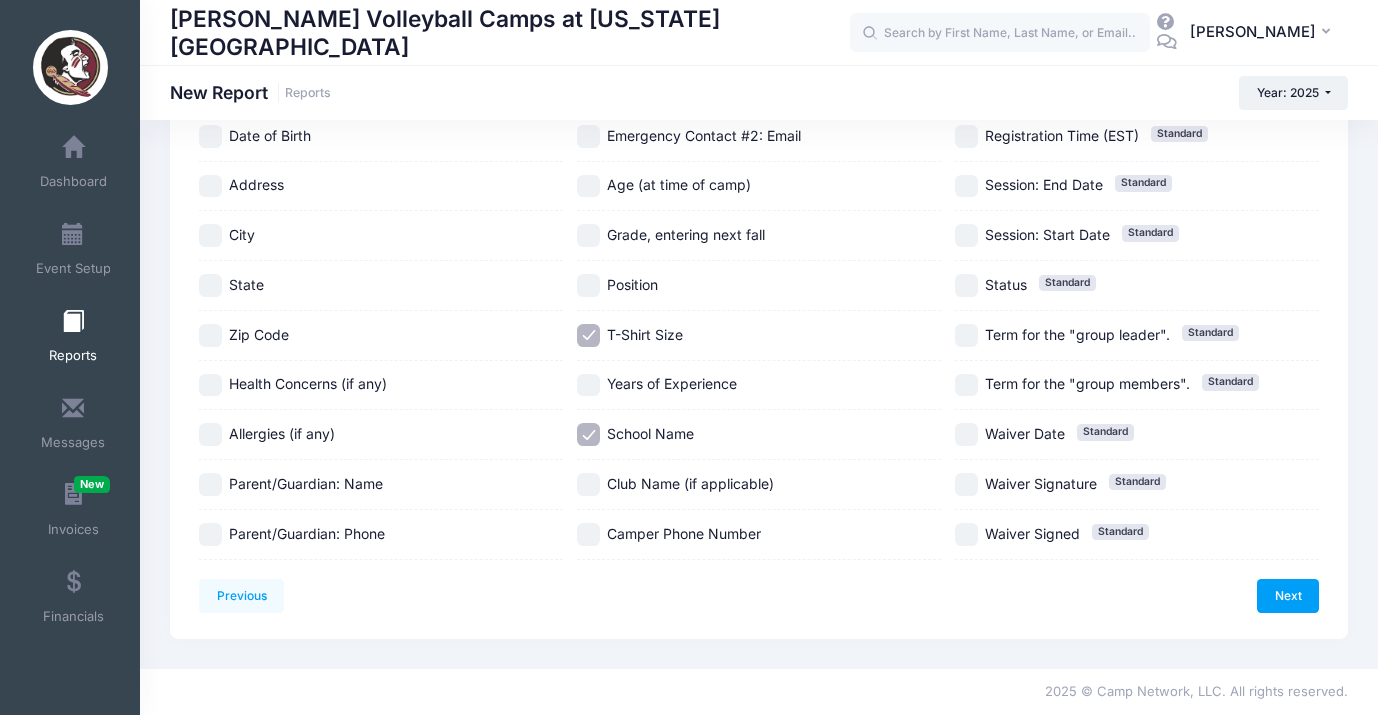 scroll, scrollTop: 789, scrollLeft: 0, axis: vertical 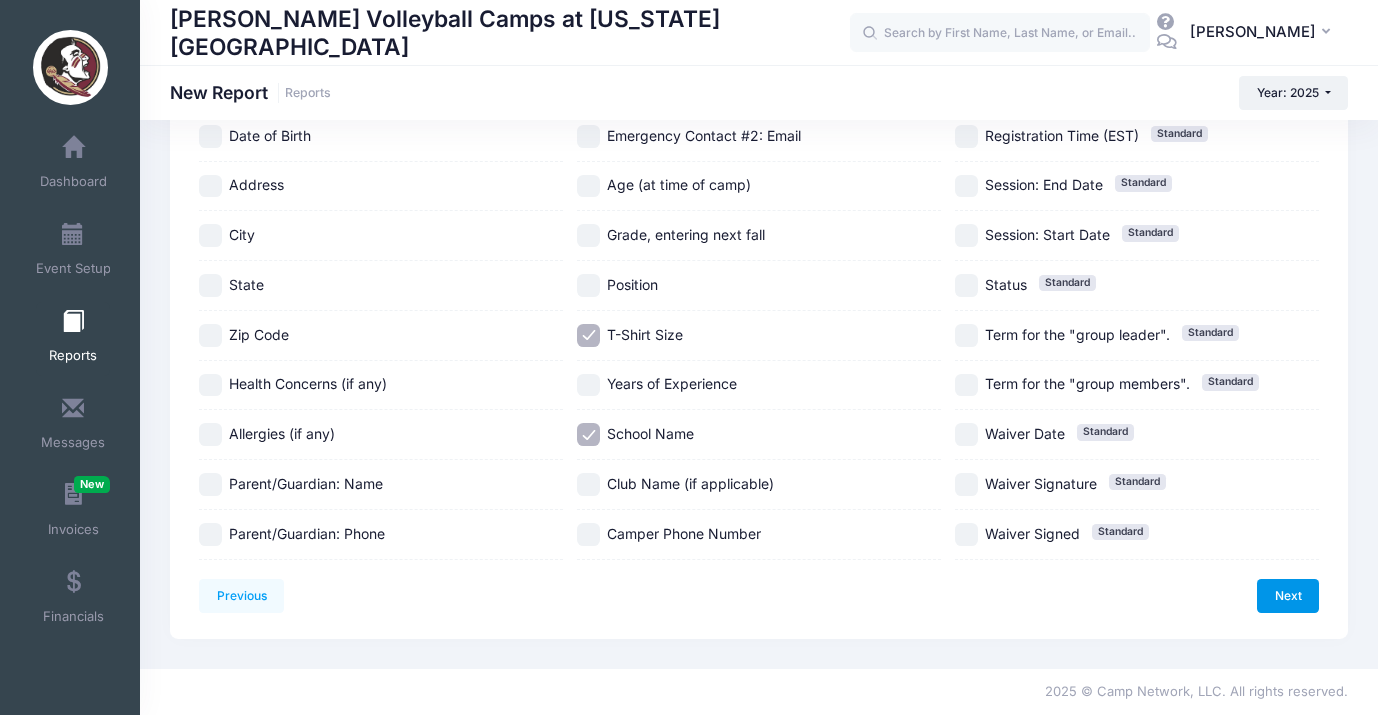 click on "Next" at bounding box center (1288, 596) 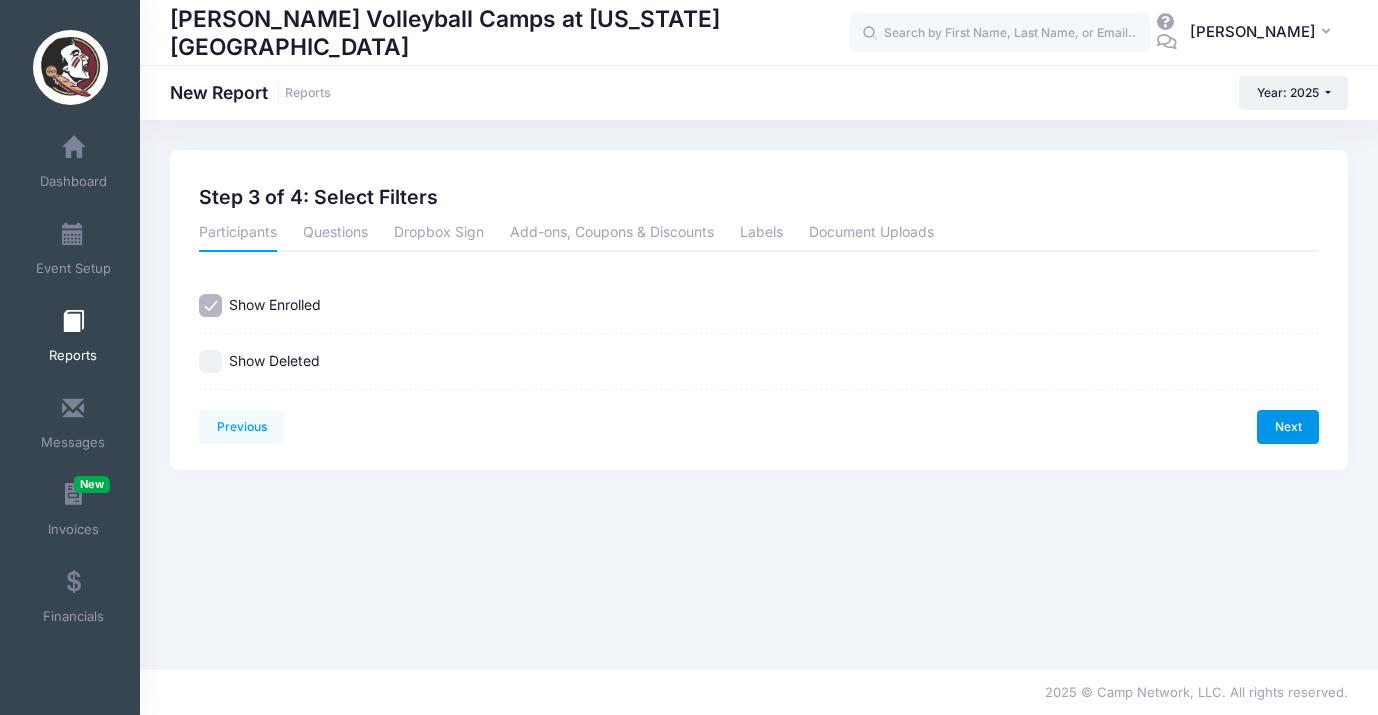 scroll, scrollTop: 0, scrollLeft: 0, axis: both 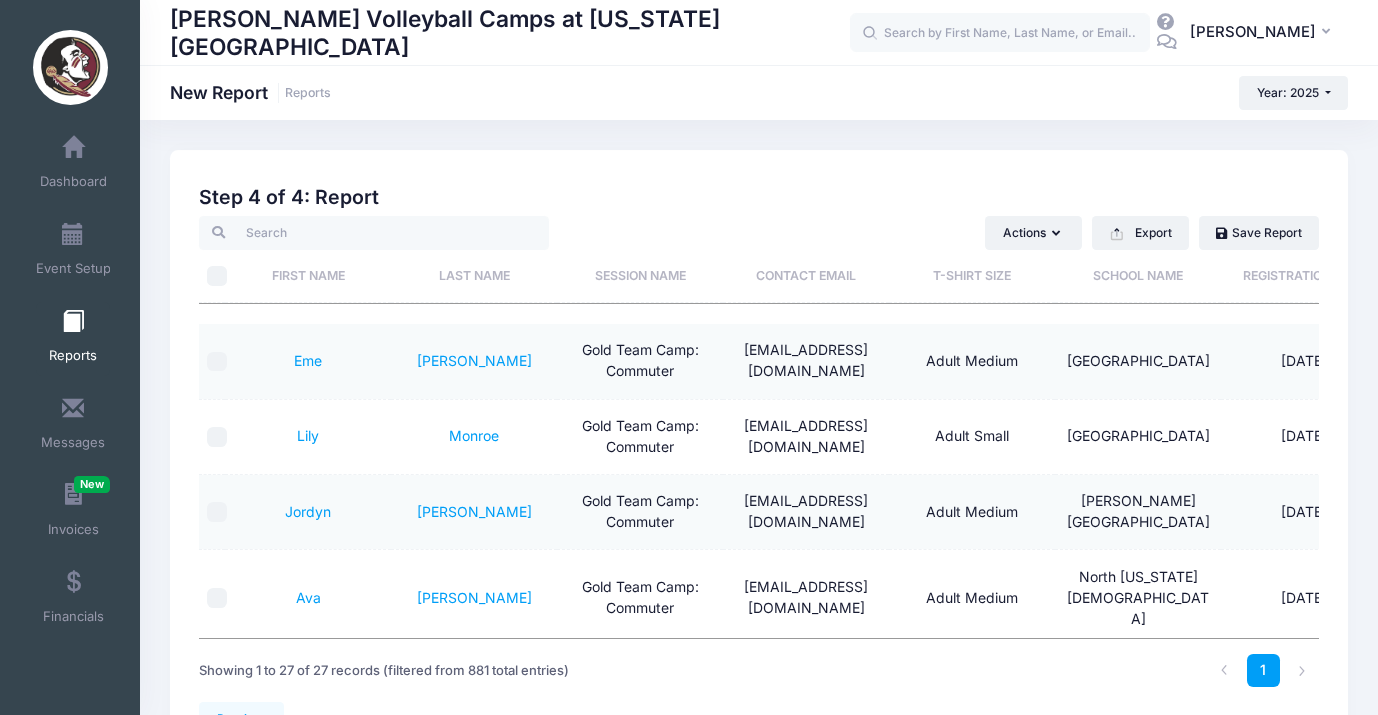 click on "School Name" at bounding box center (1138, 276) 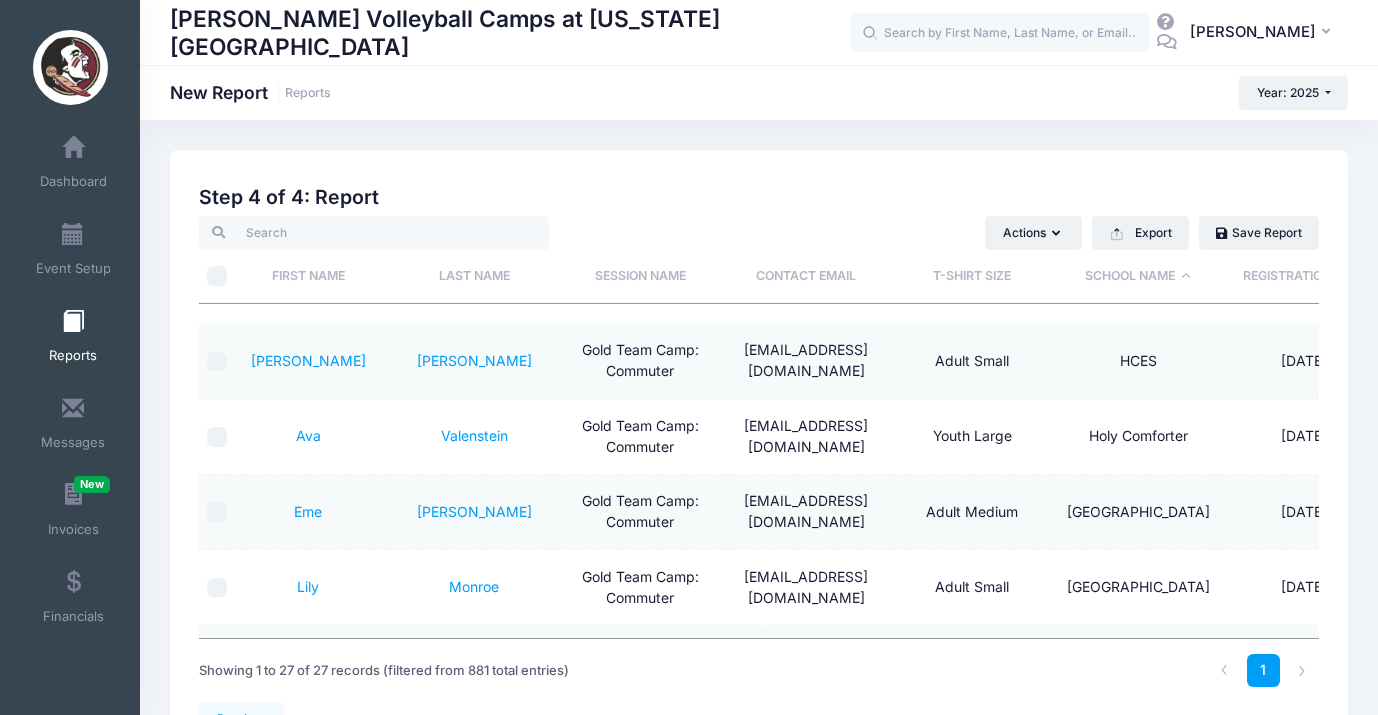scroll, scrollTop: 0, scrollLeft: 0, axis: both 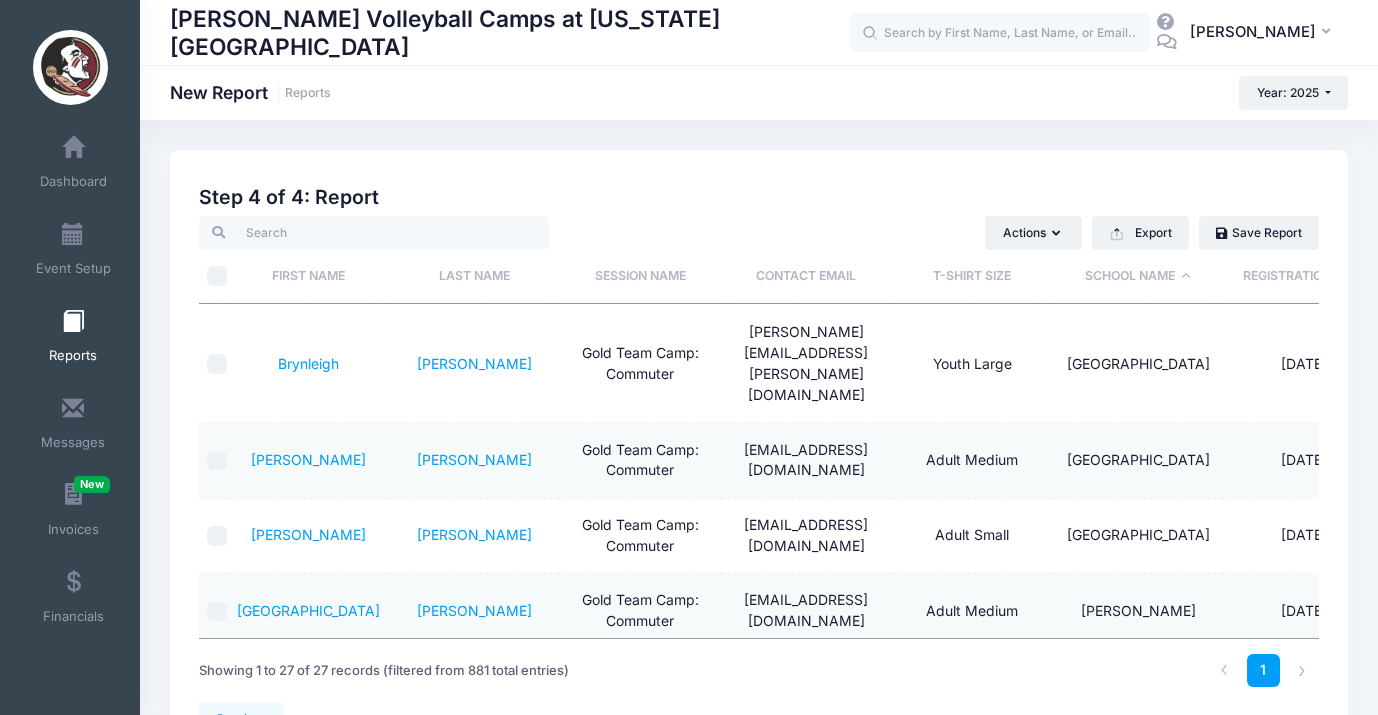 click on "[GEOGRAPHIC_DATA]" at bounding box center [1138, 460] 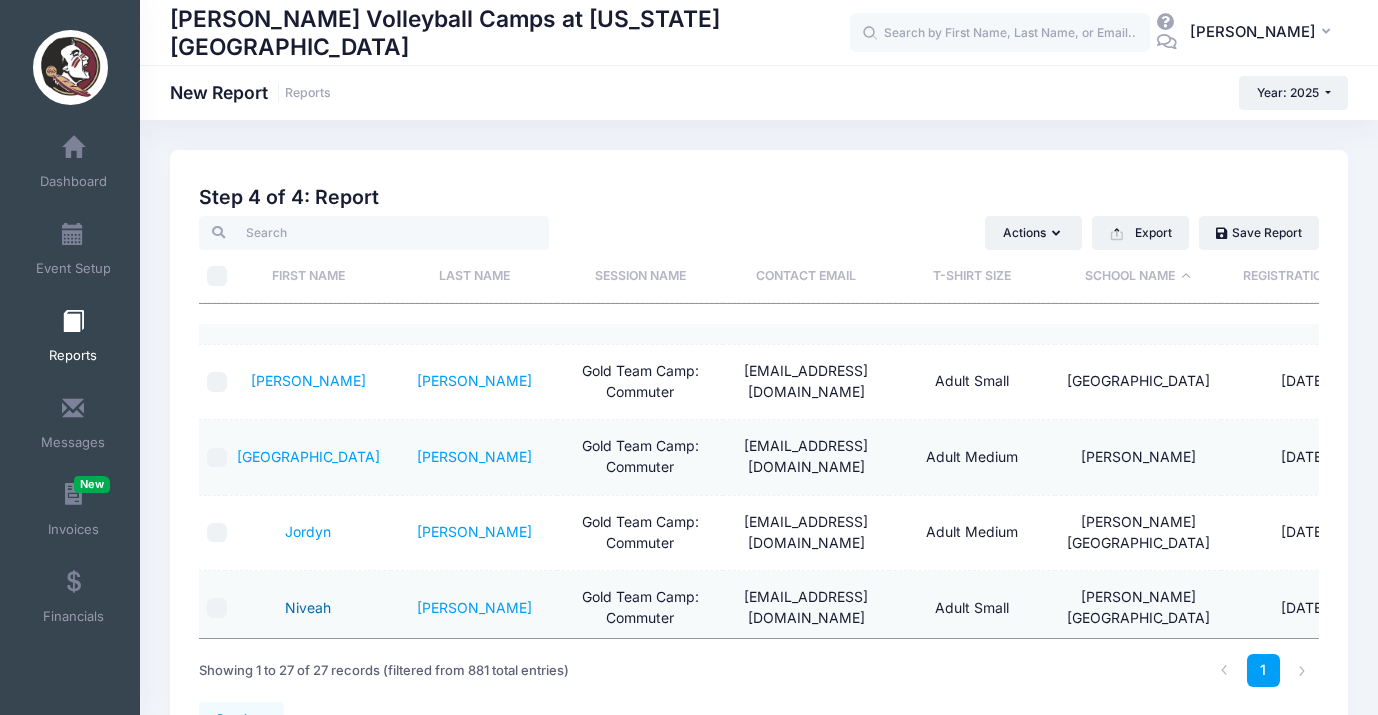 scroll, scrollTop: 821, scrollLeft: 0, axis: vertical 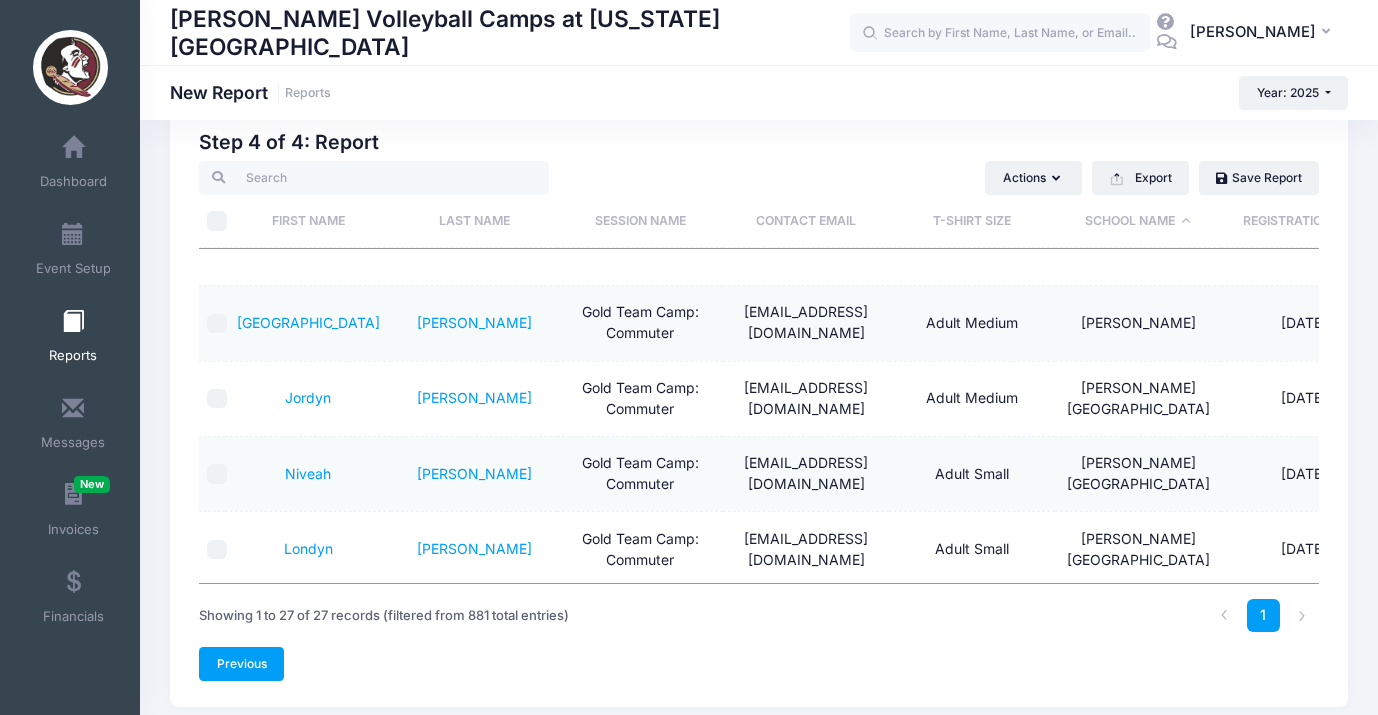 click on "Previous" at bounding box center (241, 664) 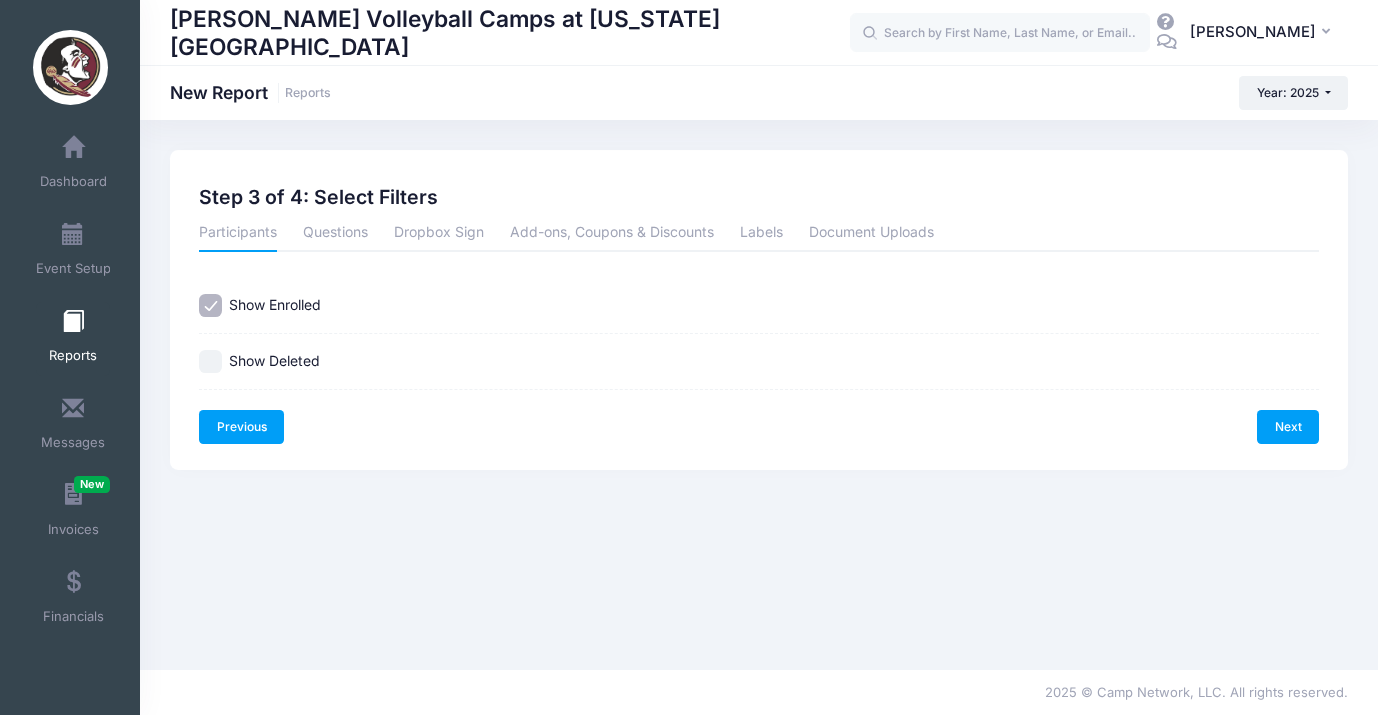 scroll, scrollTop: 0, scrollLeft: 0, axis: both 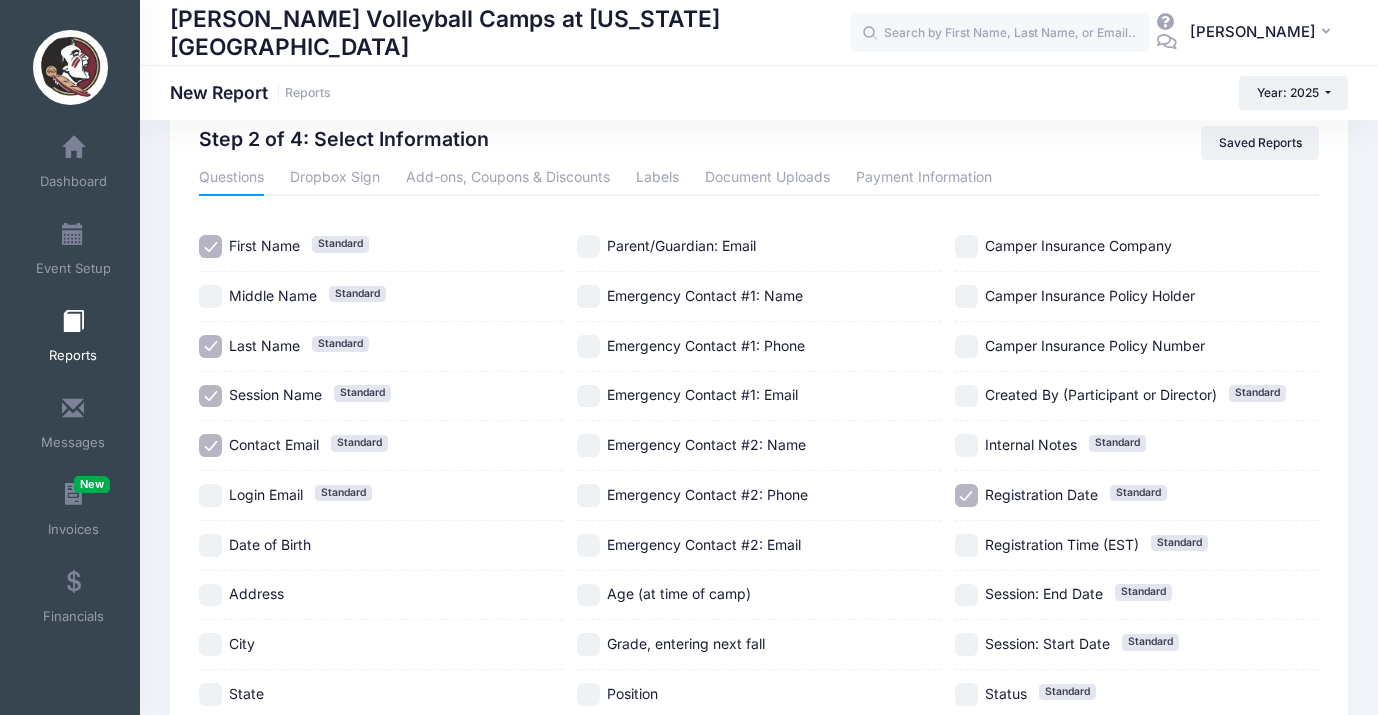 click on "Contact Email Standard" at bounding box center [210, 445] 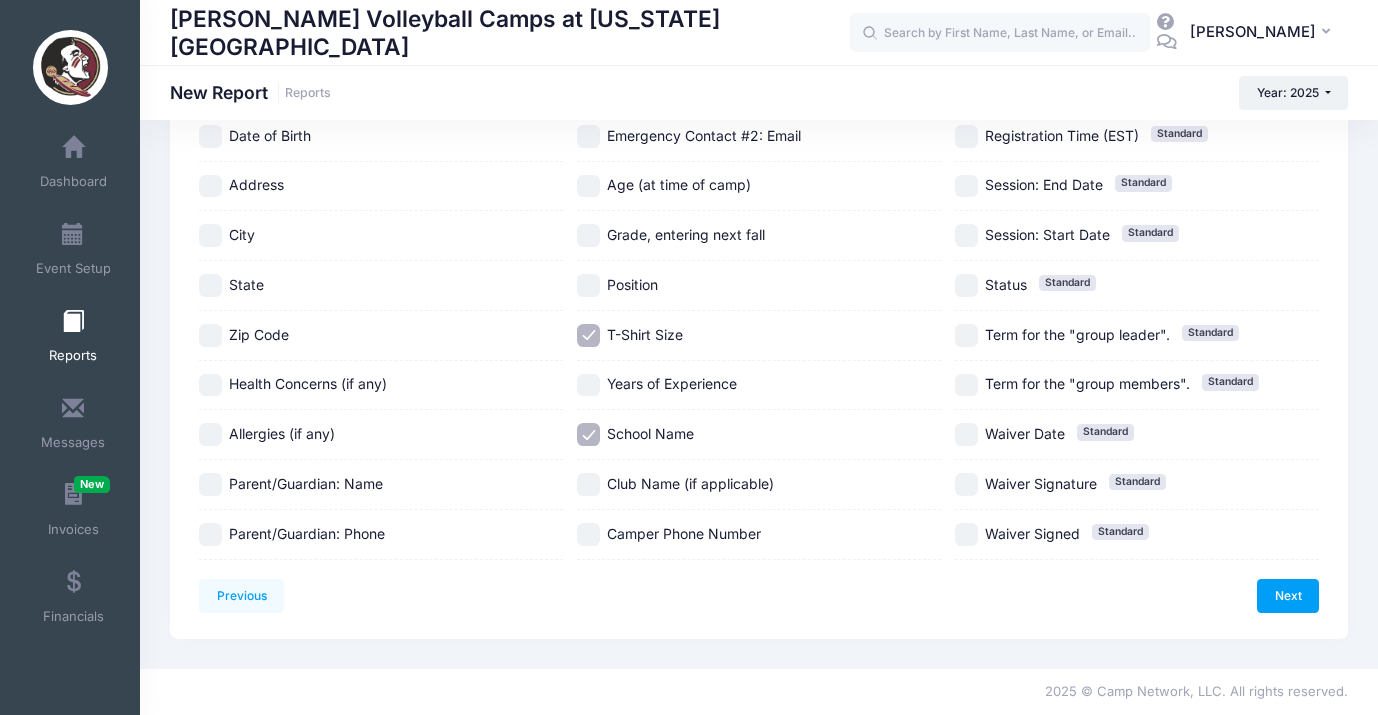 scroll, scrollTop: 612, scrollLeft: 0, axis: vertical 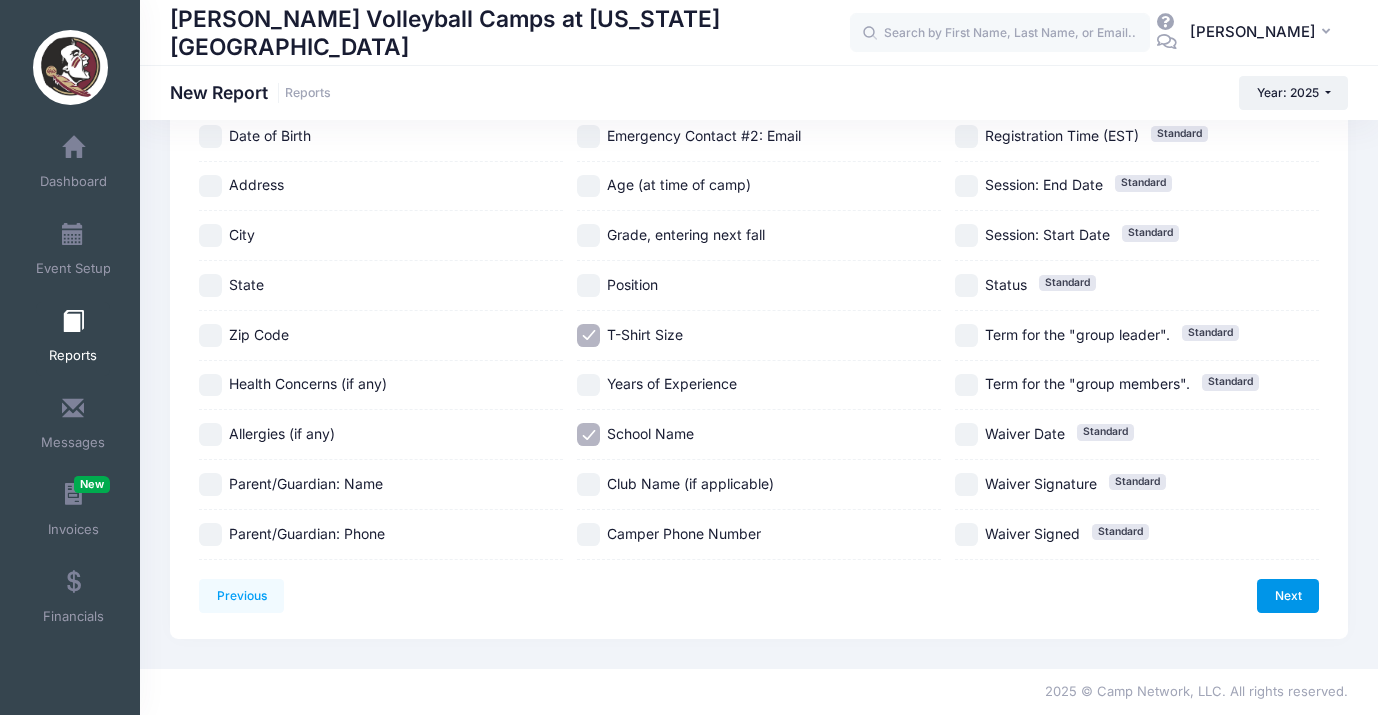 click on "Next" at bounding box center (1288, 596) 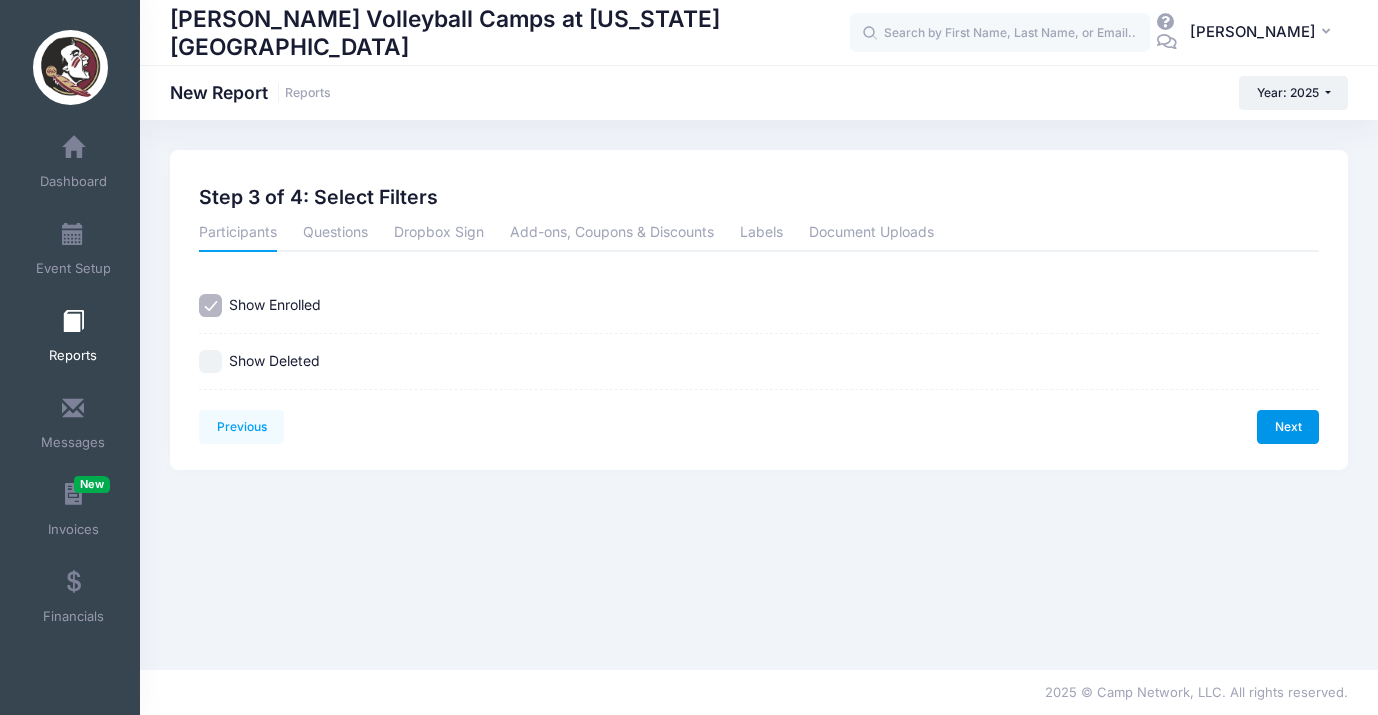 click on "Next" at bounding box center [1288, 427] 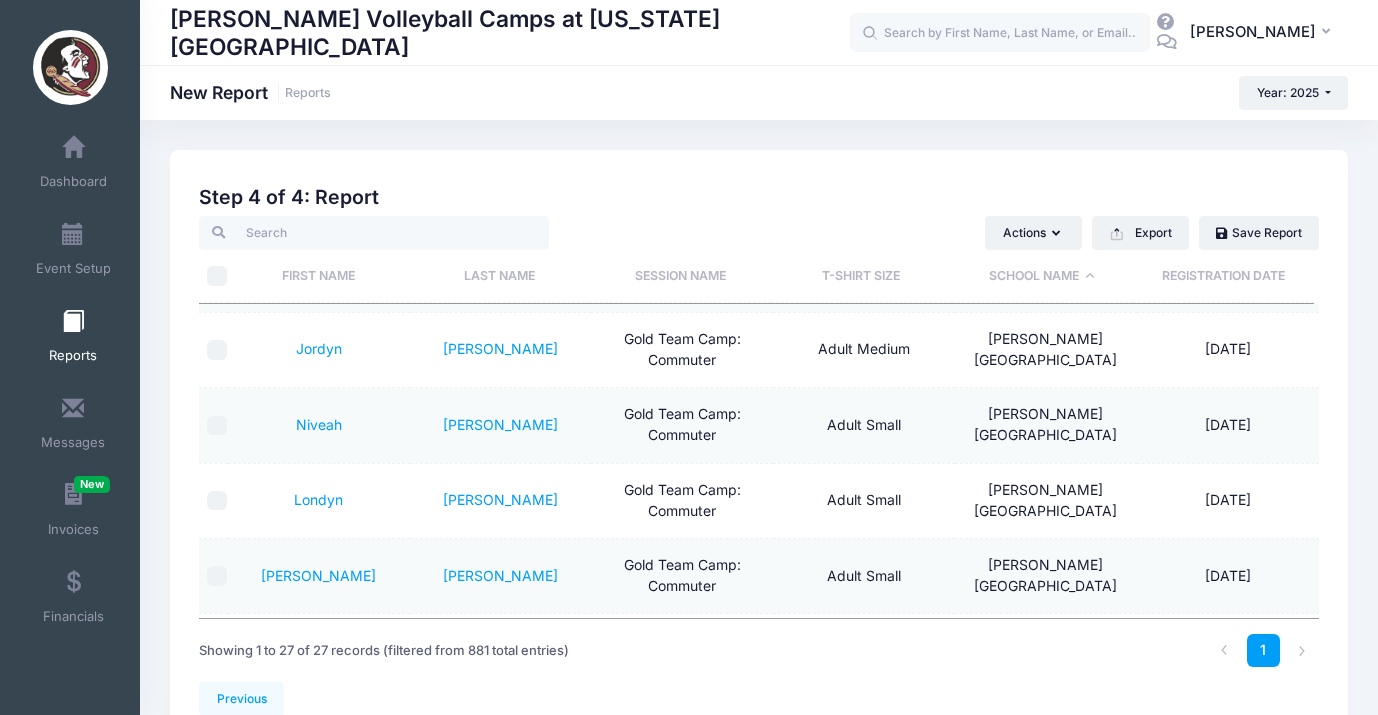scroll, scrollTop: 0, scrollLeft: 0, axis: both 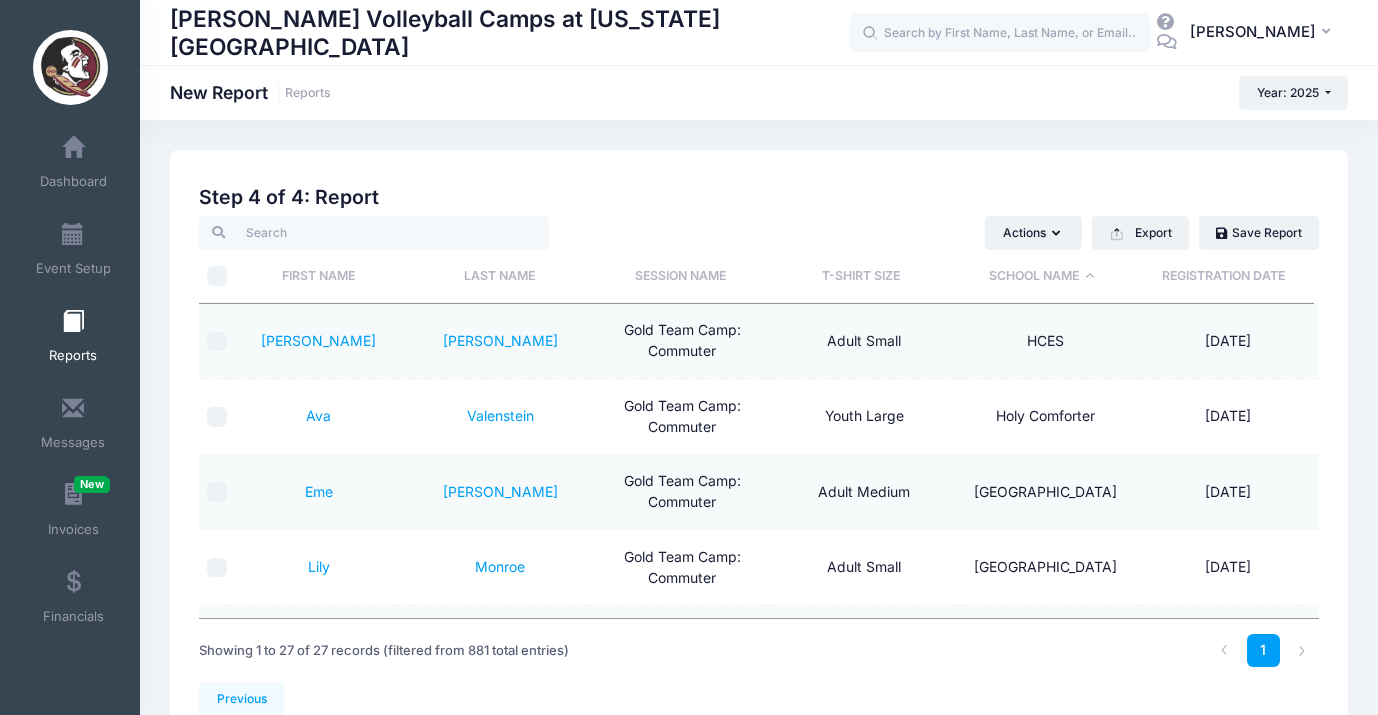 click on "School Name" at bounding box center (1042, 276) 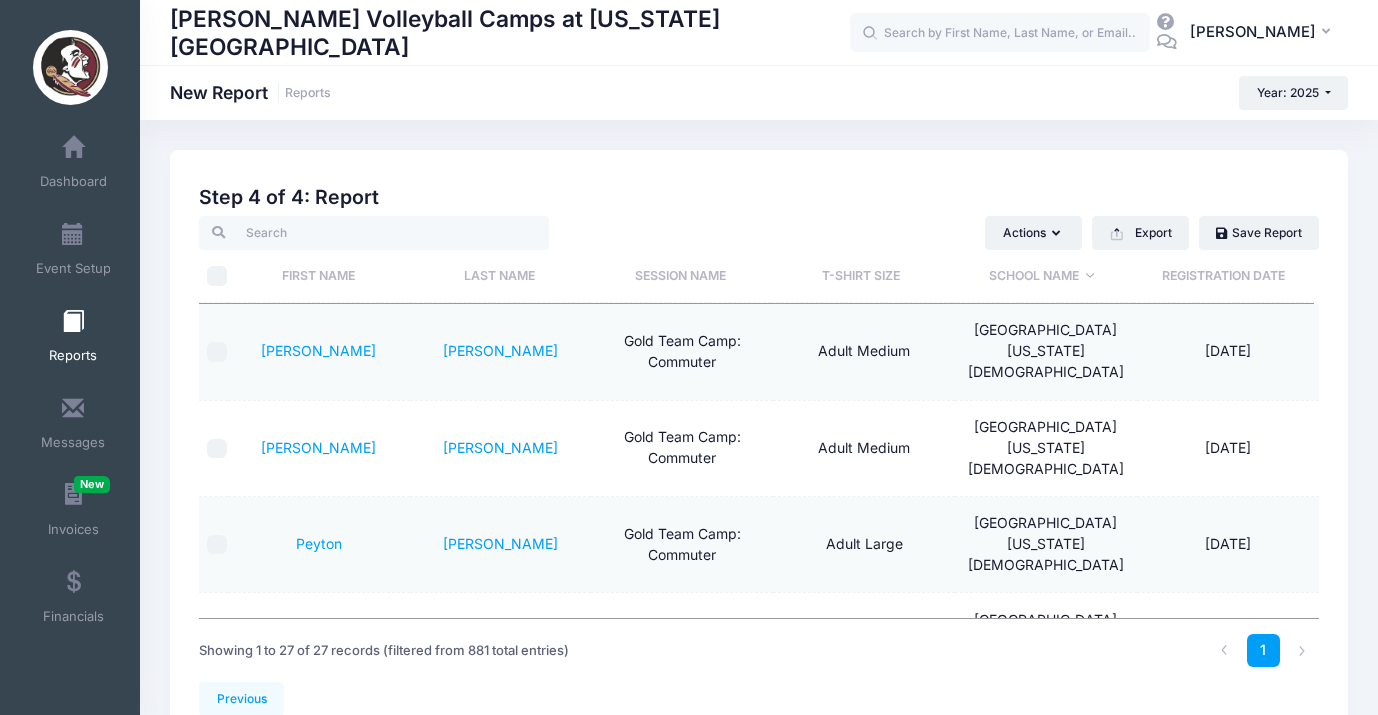 click on "School Name" at bounding box center (1042, 276) 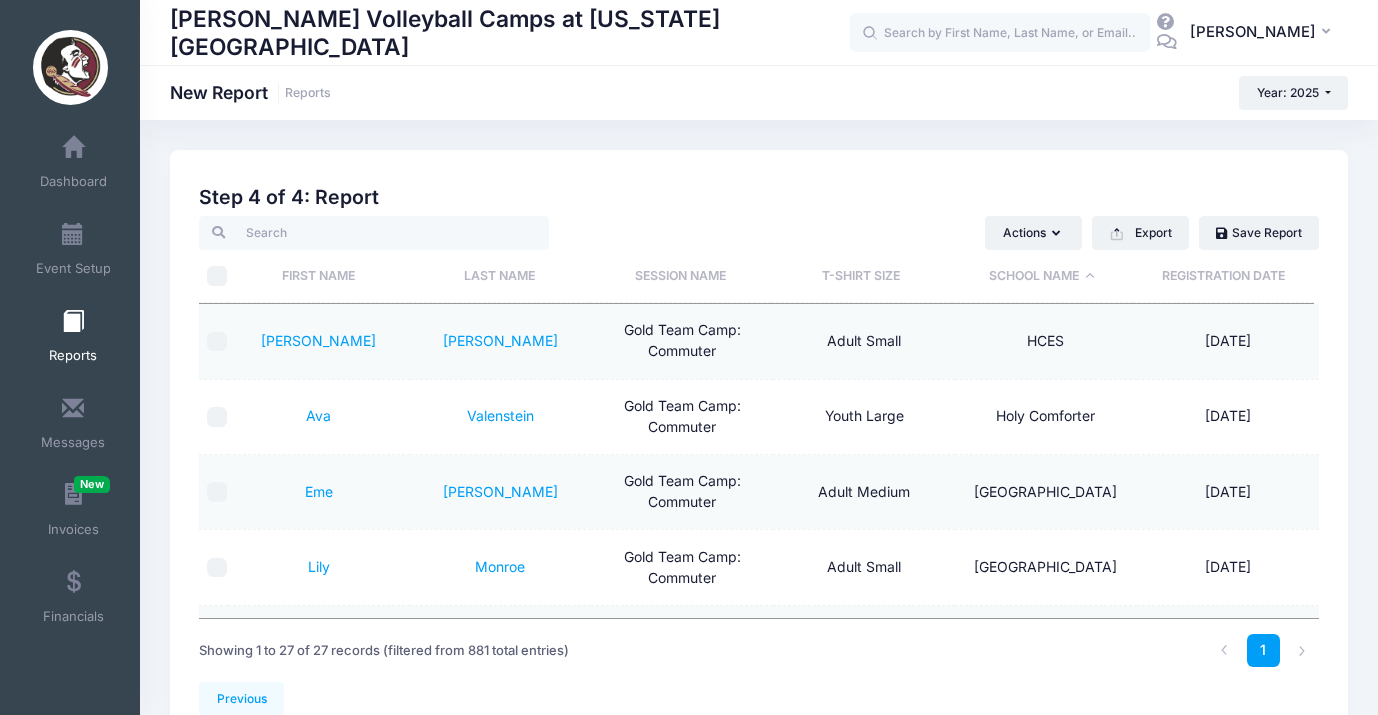 click on "School Name" at bounding box center [1042, 276] 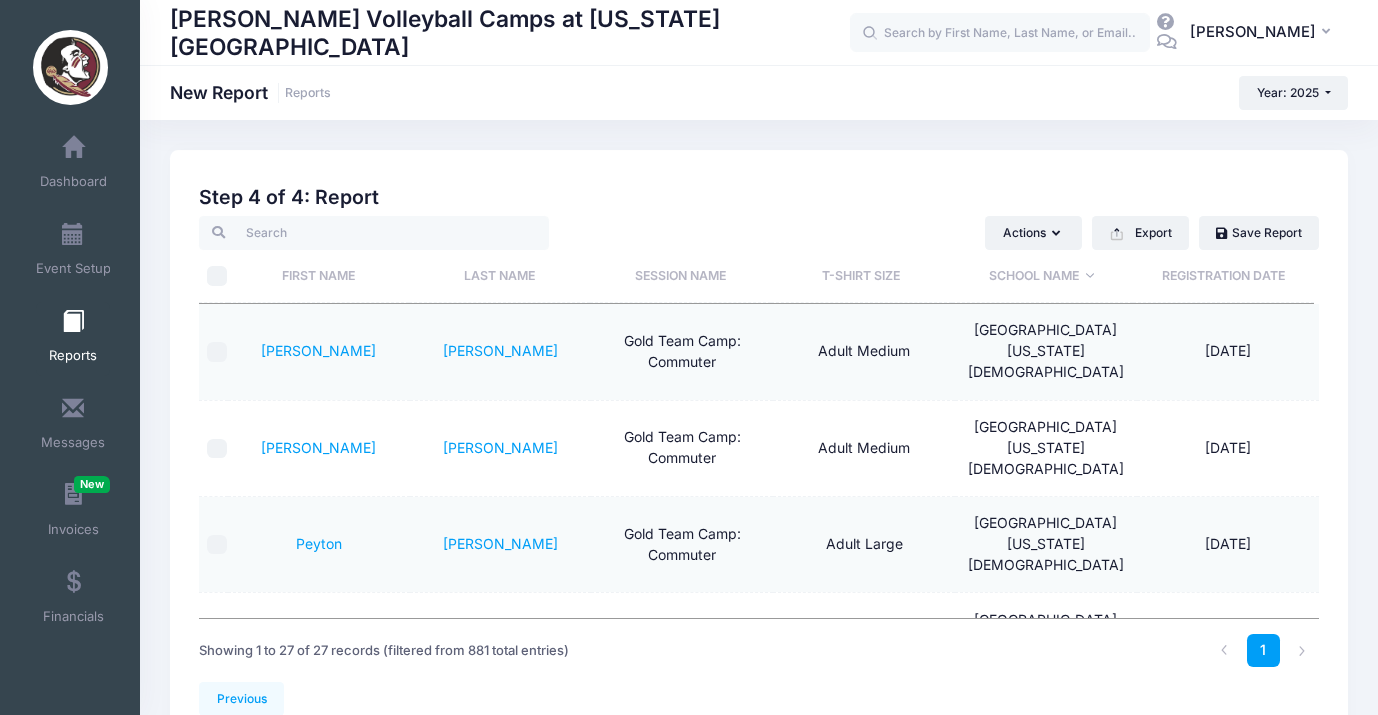 click on "Session Name" at bounding box center [680, 276] 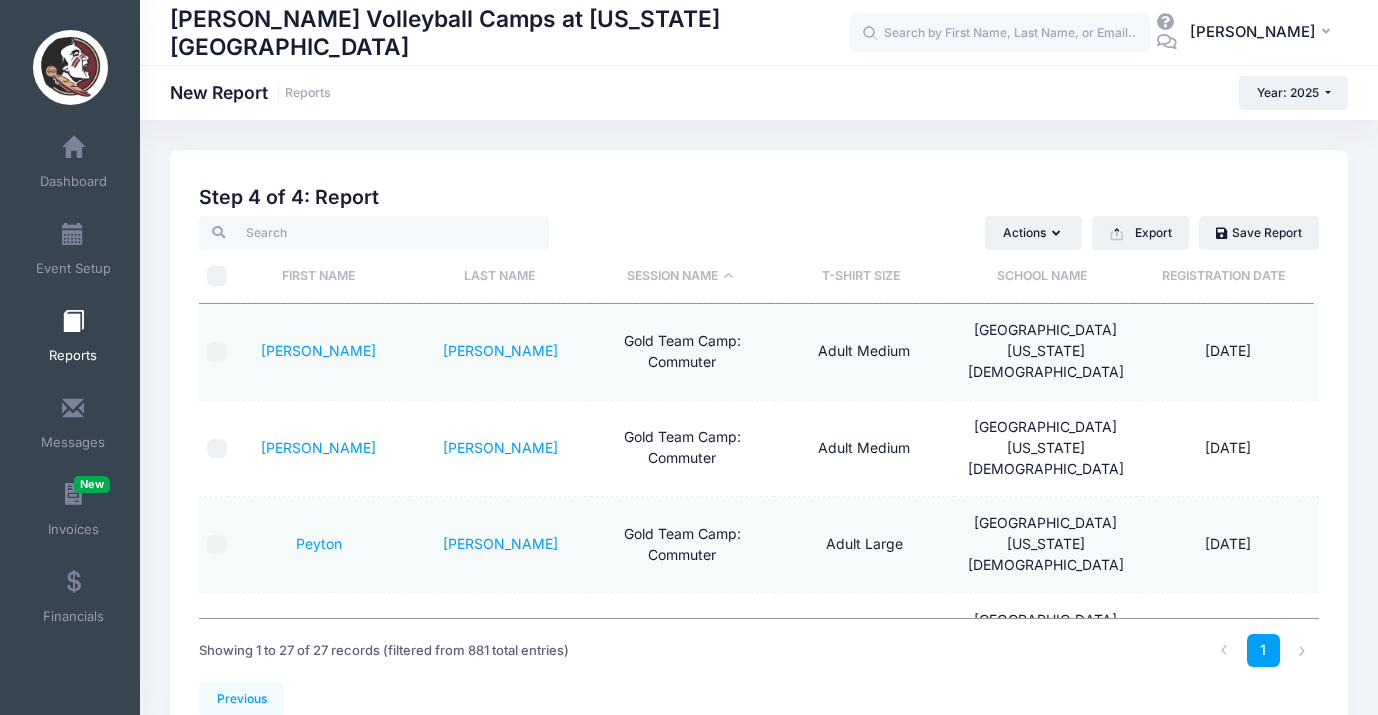click on "Session Name" at bounding box center (680, 276) 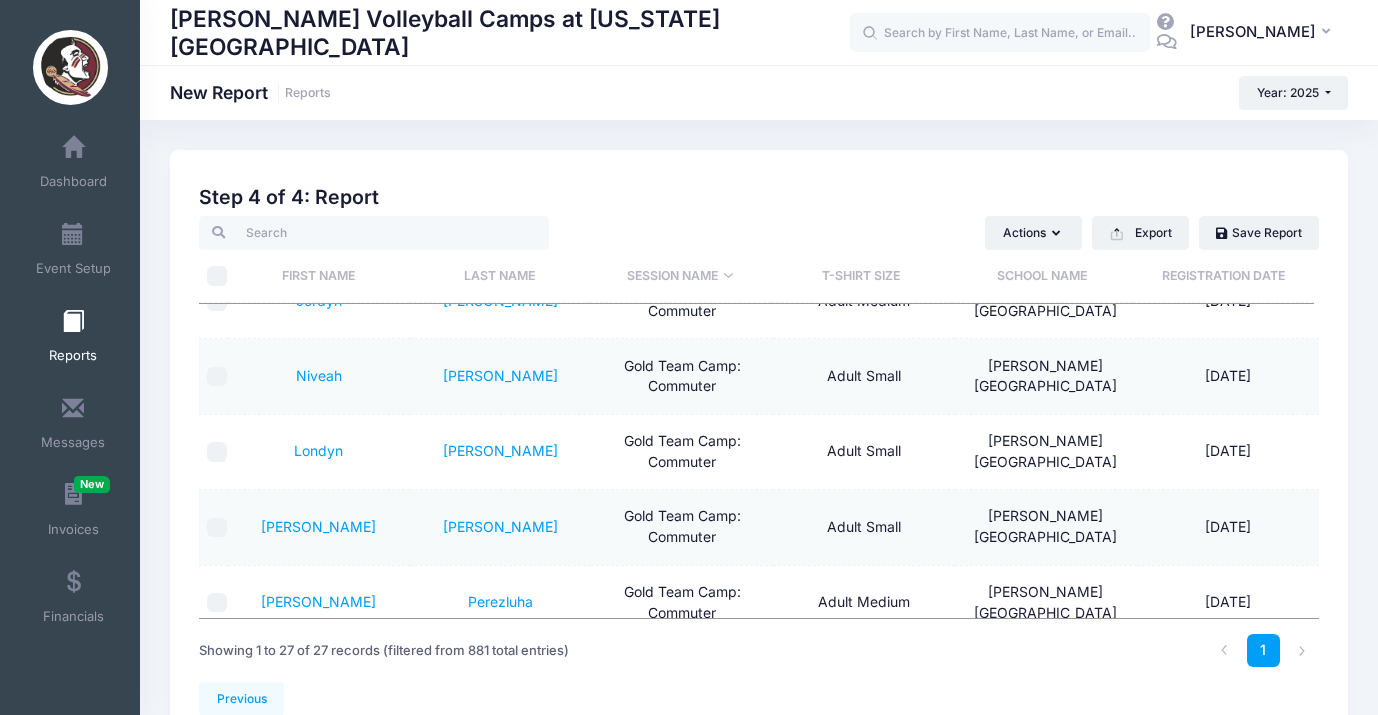 scroll, scrollTop: 693, scrollLeft: 0, axis: vertical 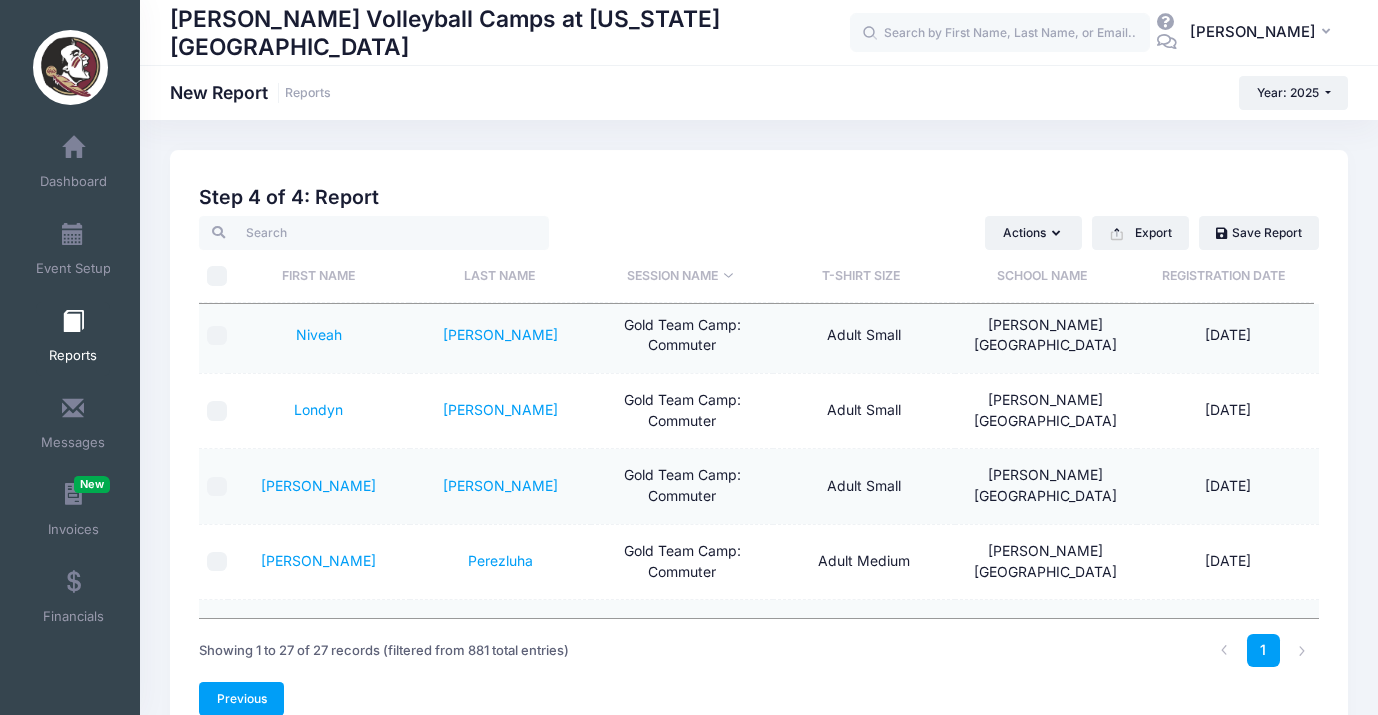 click on "Previous" at bounding box center (241, 699) 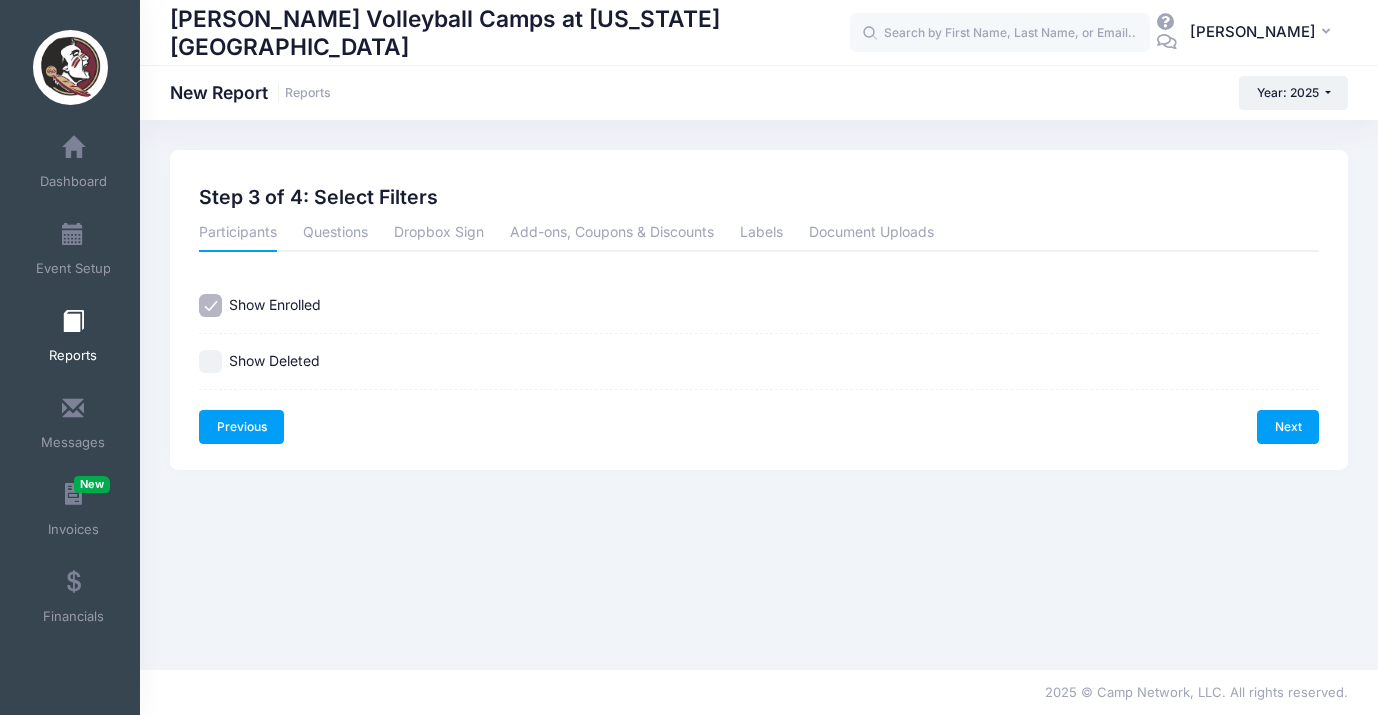 click on "Previous" at bounding box center [241, 427] 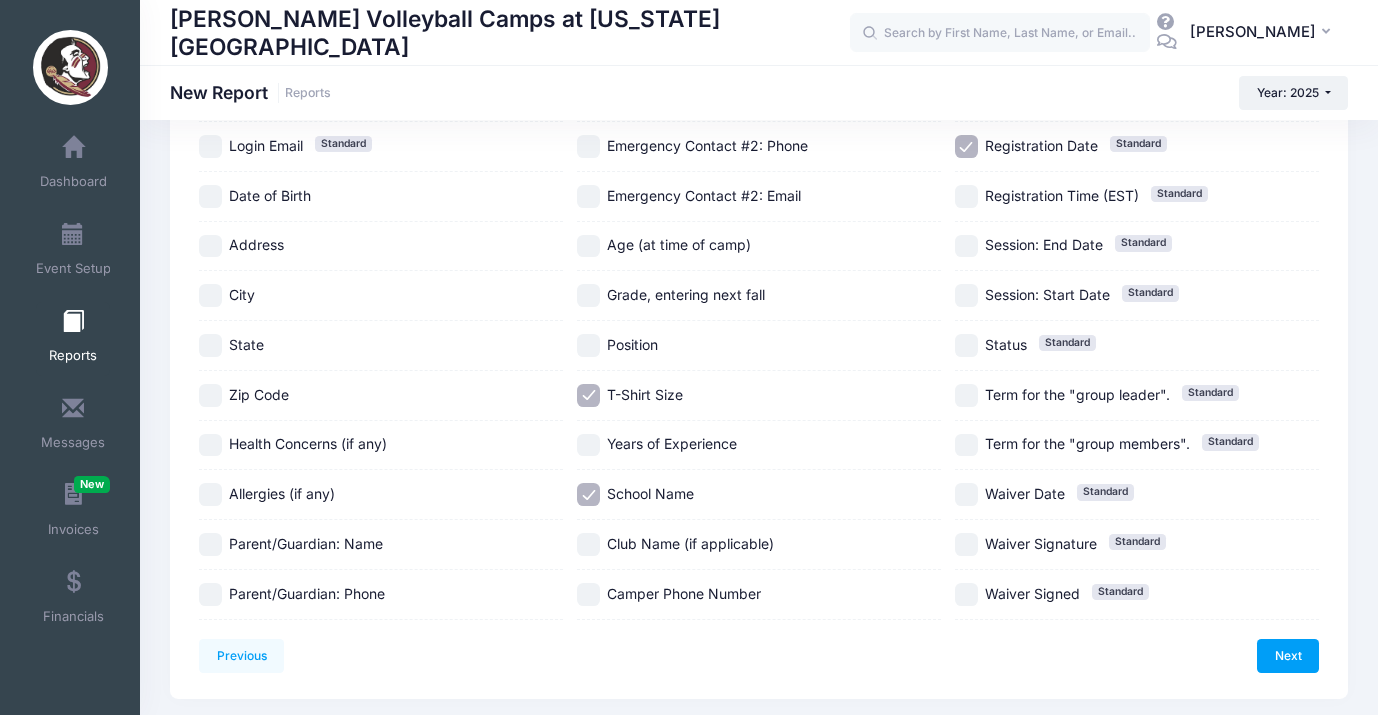 scroll, scrollTop: 453, scrollLeft: 0, axis: vertical 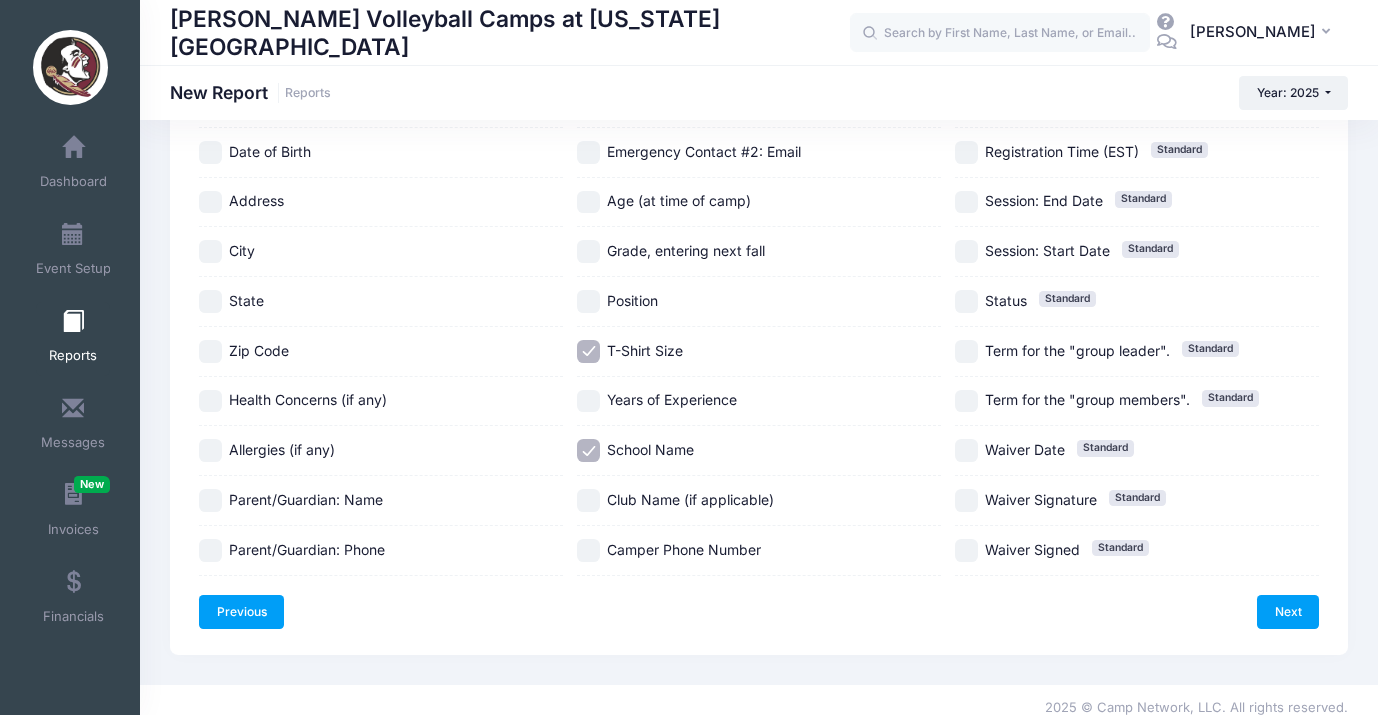 click on "Previous" at bounding box center [241, 612] 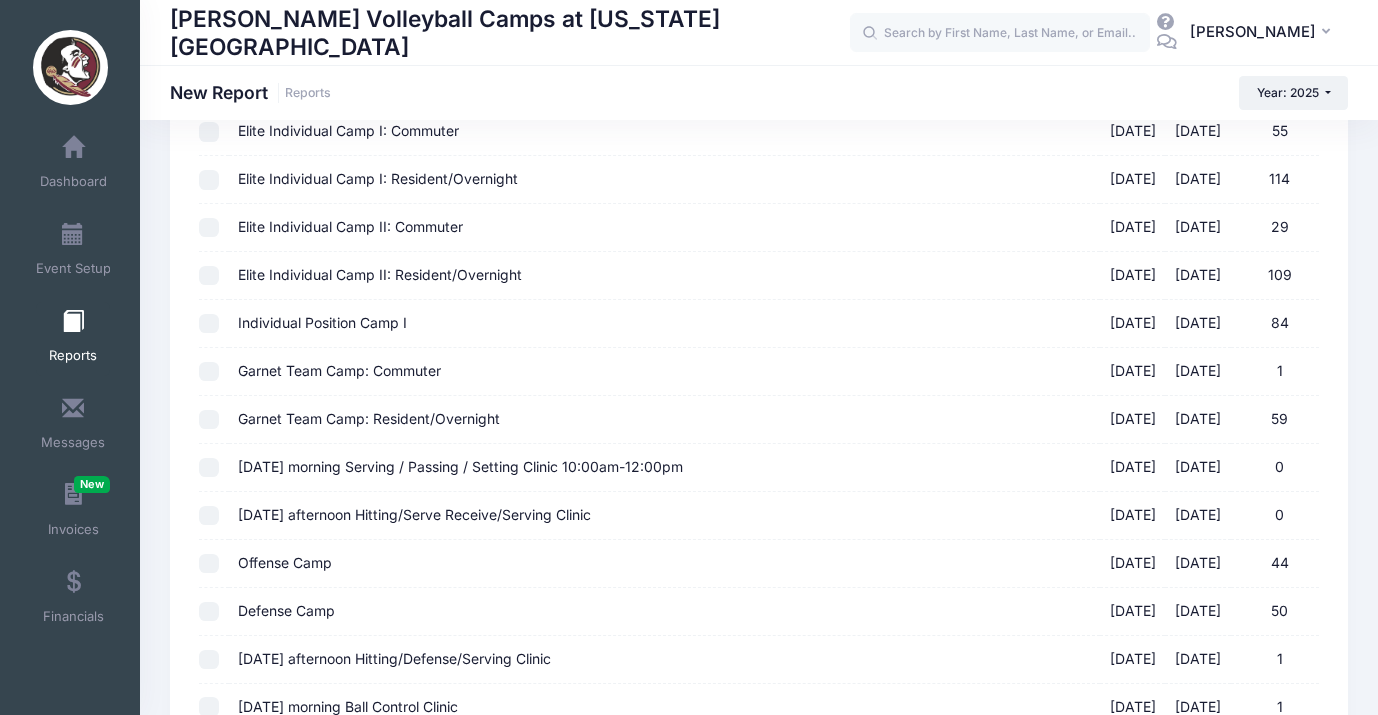 scroll, scrollTop: 764, scrollLeft: 0, axis: vertical 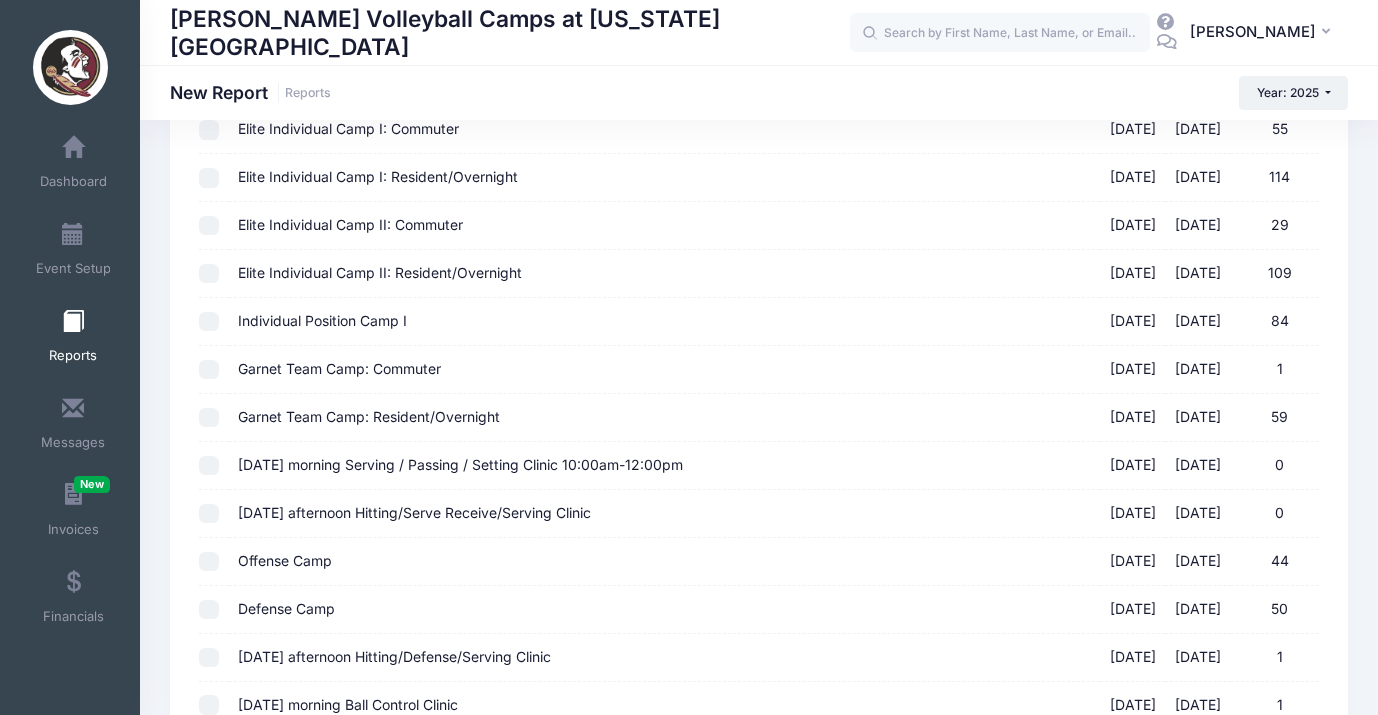 click on "Garnet Team Camp: Commuter [DATE] - [DATE]  1" at bounding box center [209, 370] 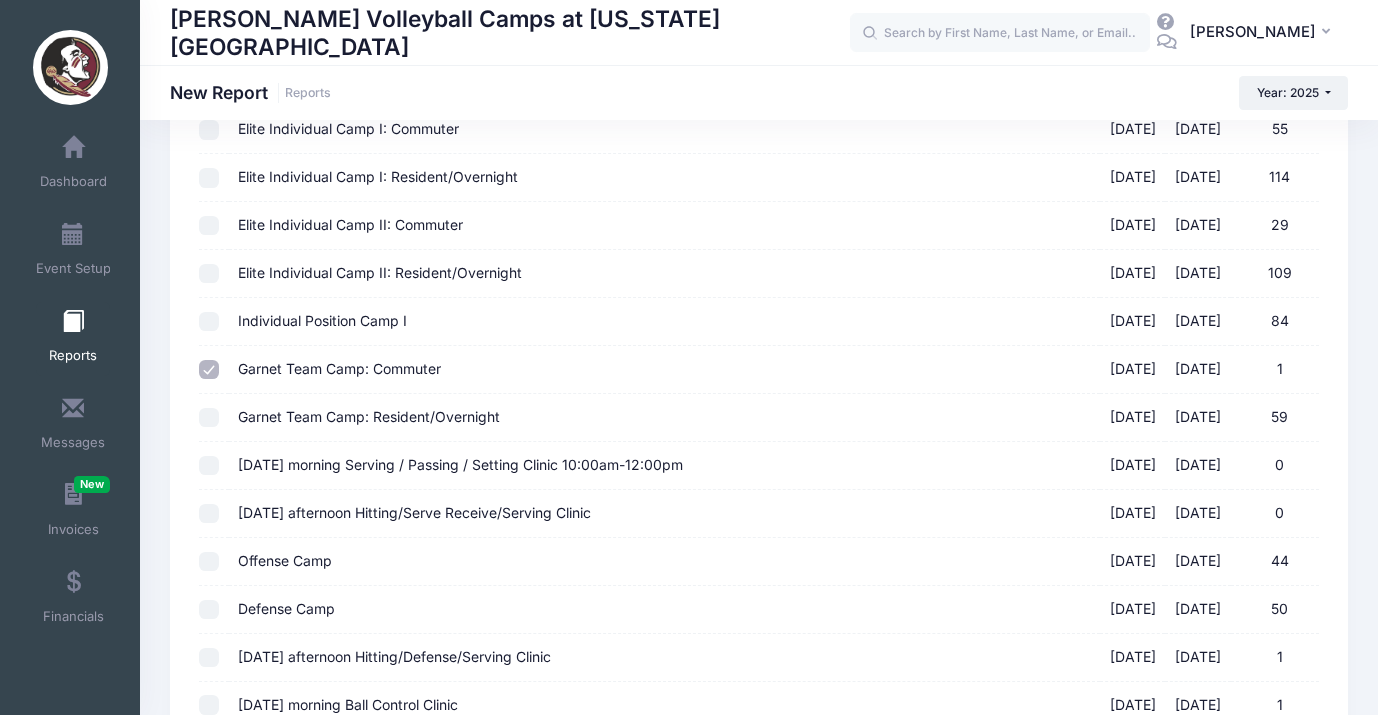 click on "Garnet Team Camp: Resident/Overnight [DATE] - [DATE]  59" at bounding box center (209, 418) 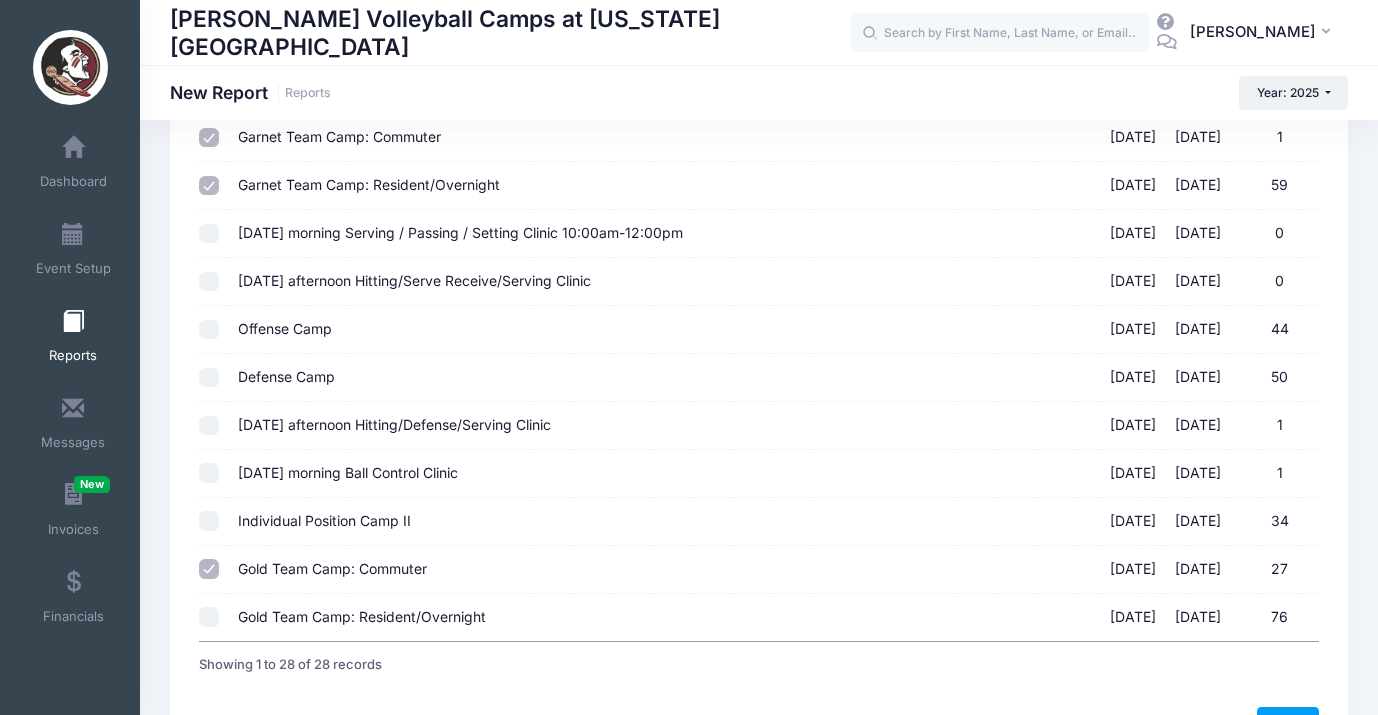scroll, scrollTop: 998, scrollLeft: 0, axis: vertical 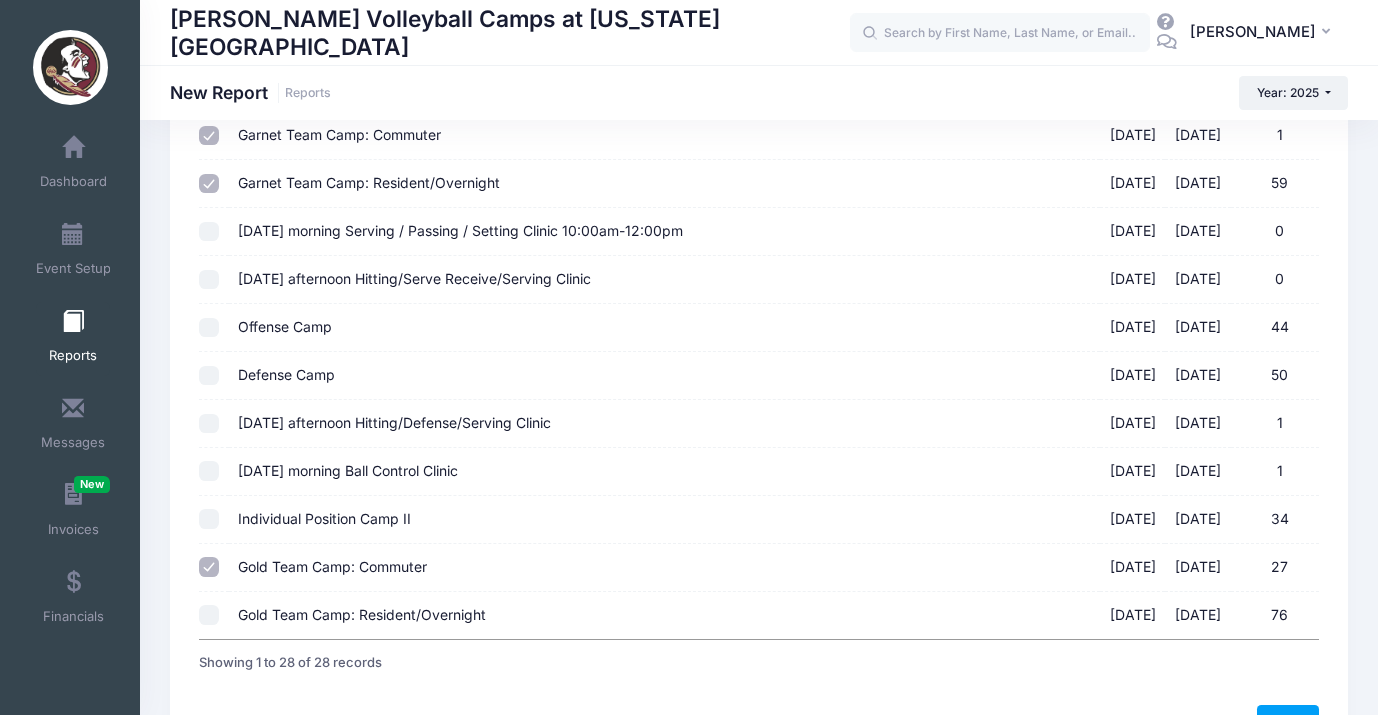 click on "Gold Team Camp: Resident/Overnight [DATE] - [DATE]  76" at bounding box center [209, 615] 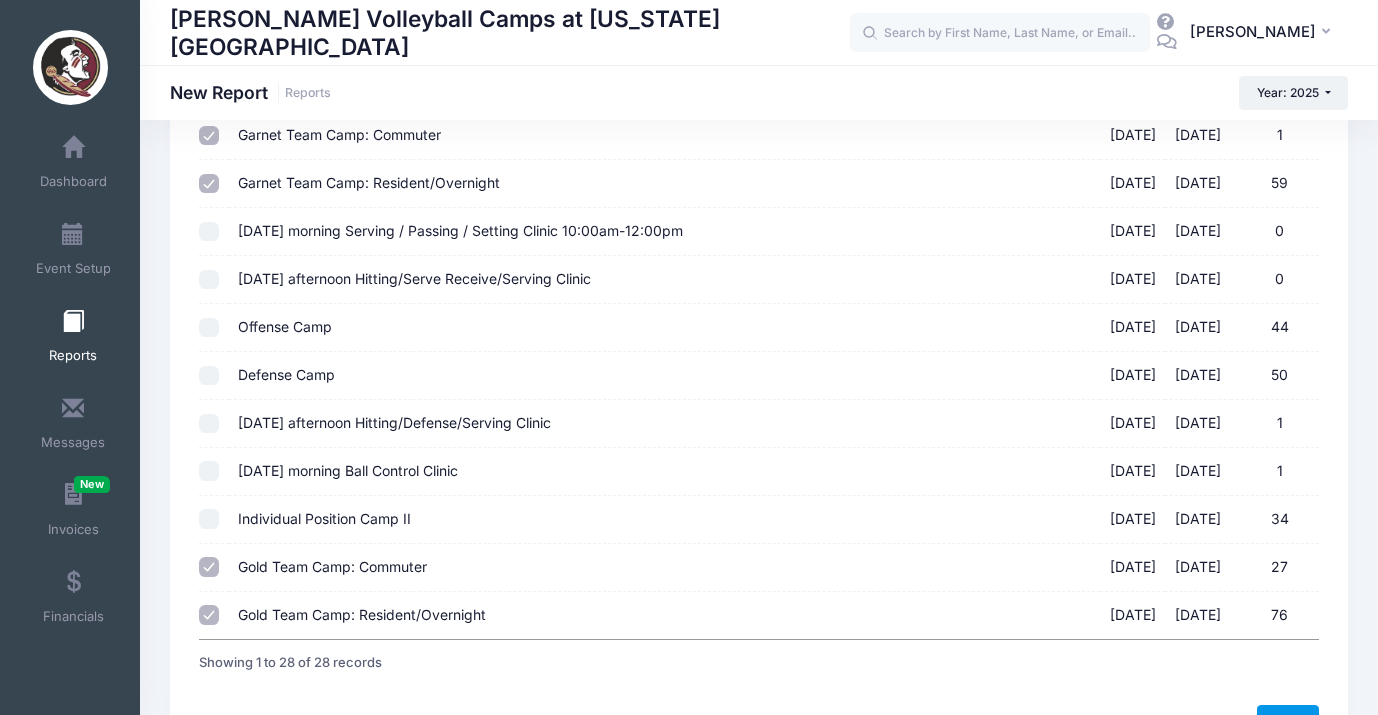 click on "Next" at bounding box center (1288, 722) 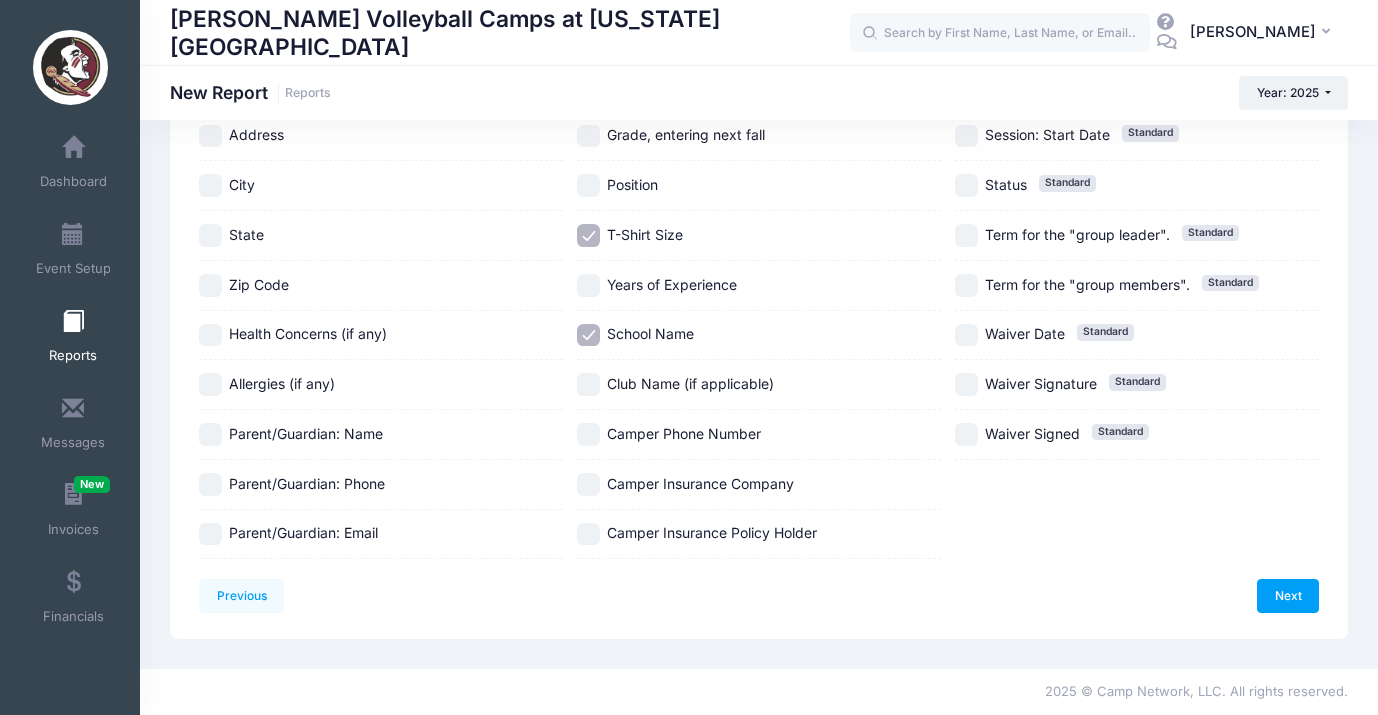 scroll, scrollTop: 812, scrollLeft: 0, axis: vertical 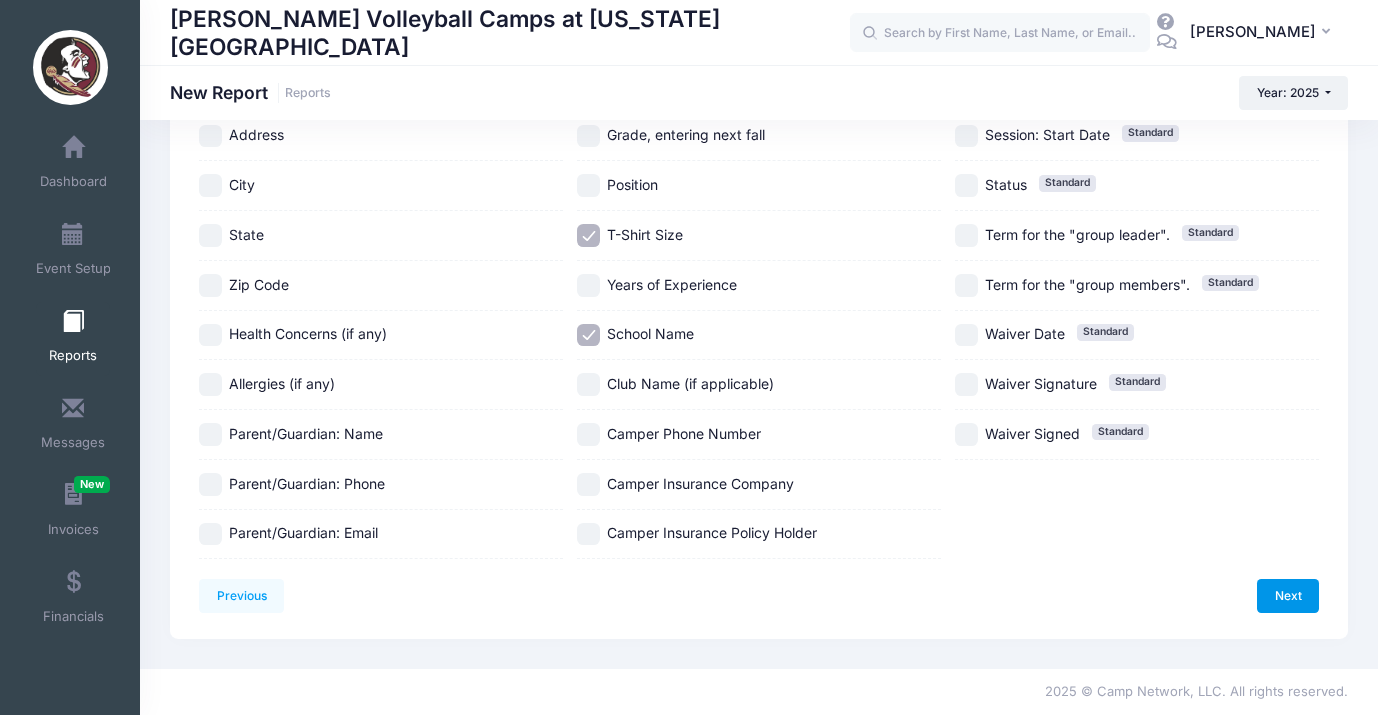 click on "Next" at bounding box center (1288, 596) 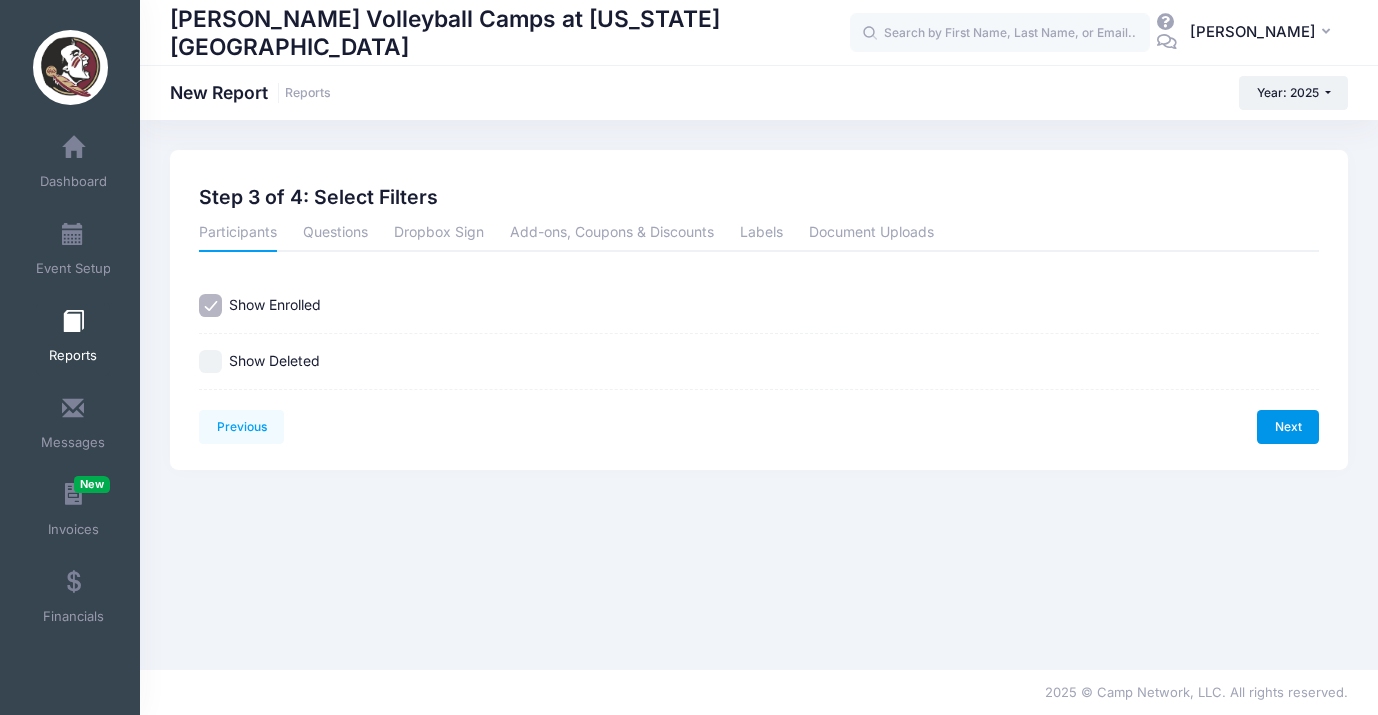 click on "Next" at bounding box center (1288, 427) 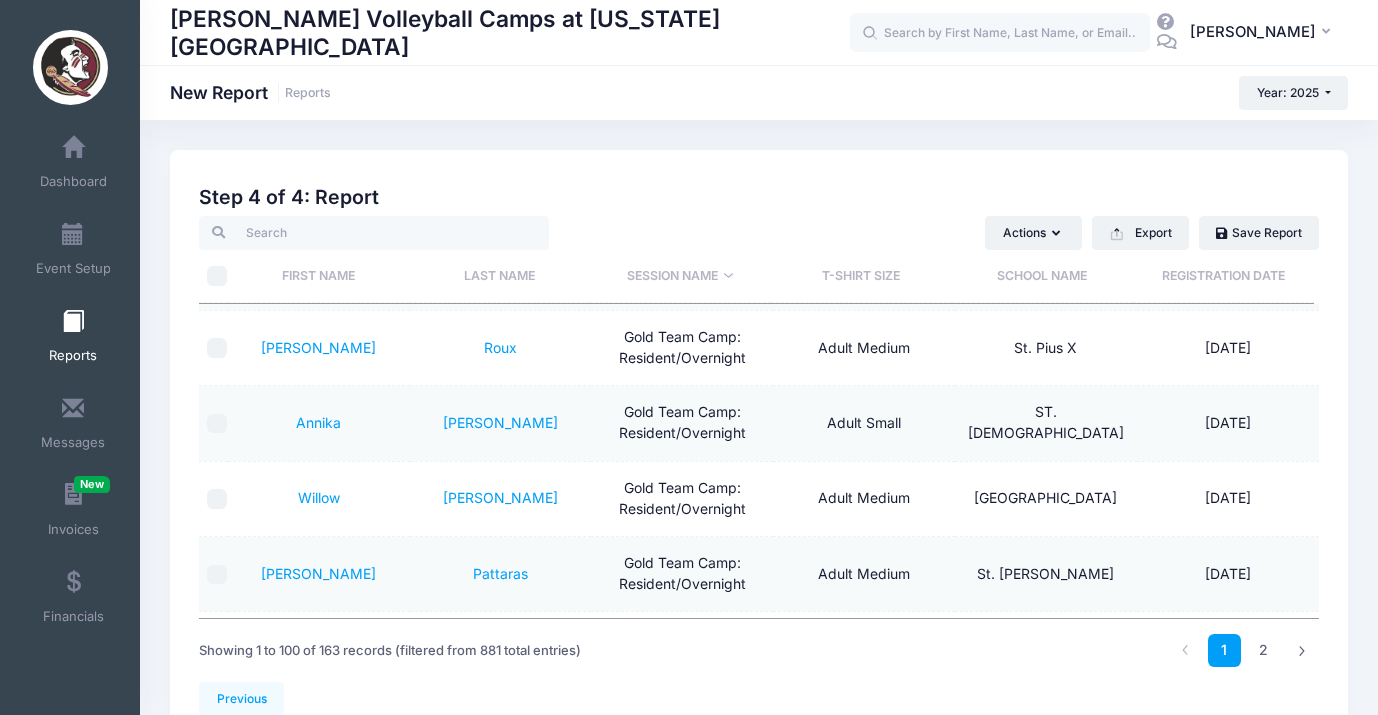 scroll, scrollTop: 0, scrollLeft: 0, axis: both 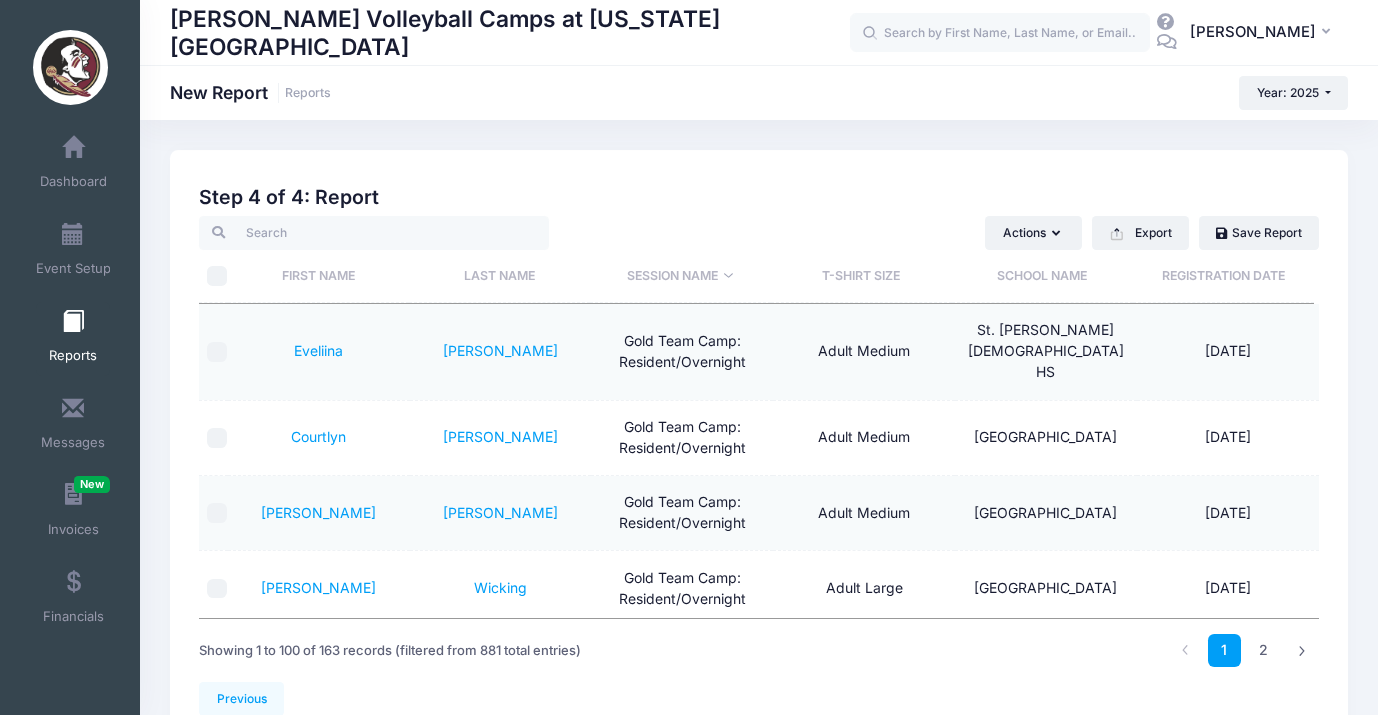 click on "Session Name" at bounding box center (680, 276) 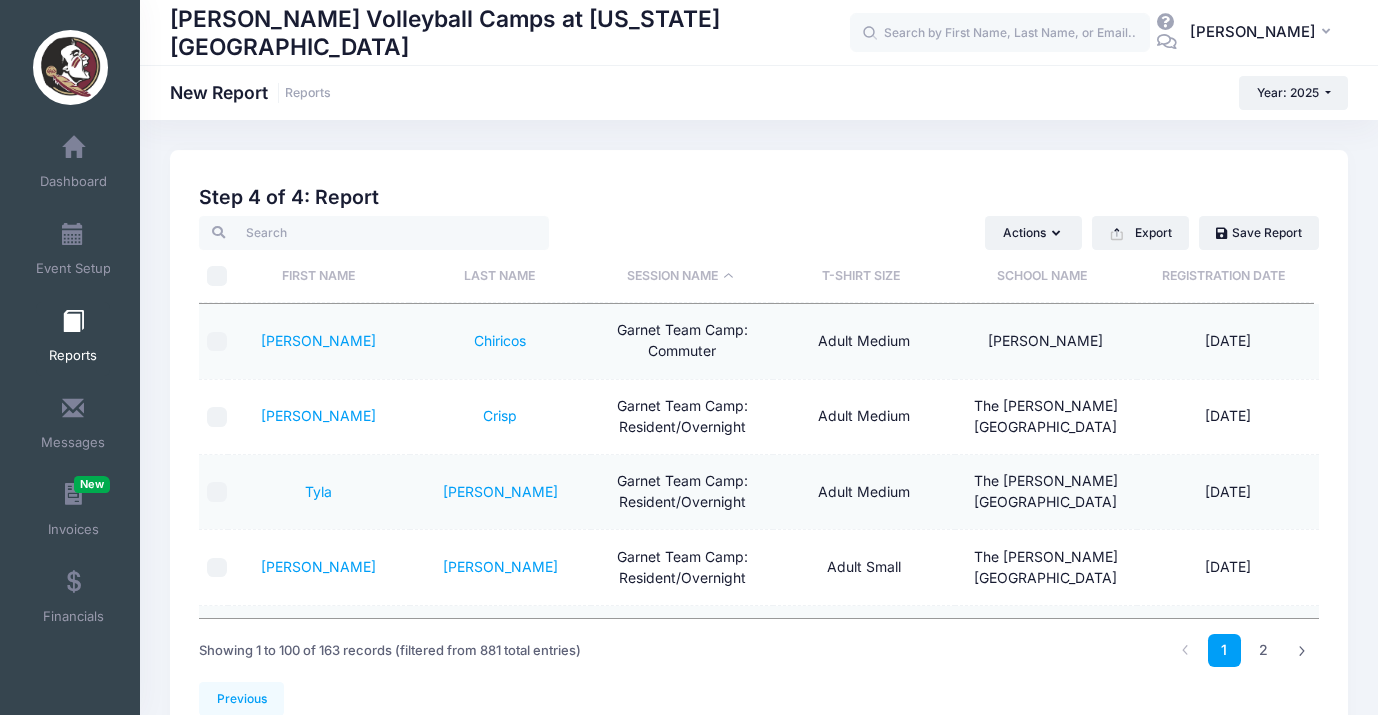 click on "School Name" at bounding box center (1042, 276) 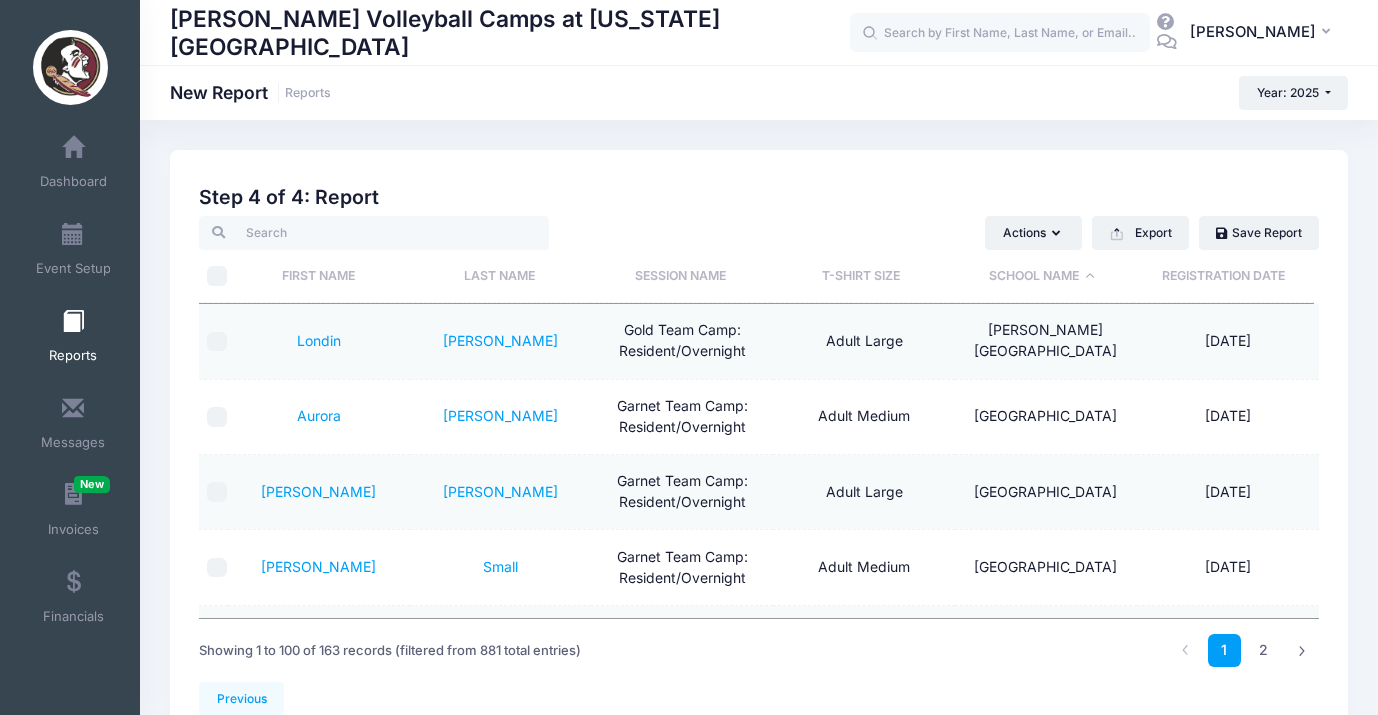 click on "Session Name" at bounding box center [680, 276] 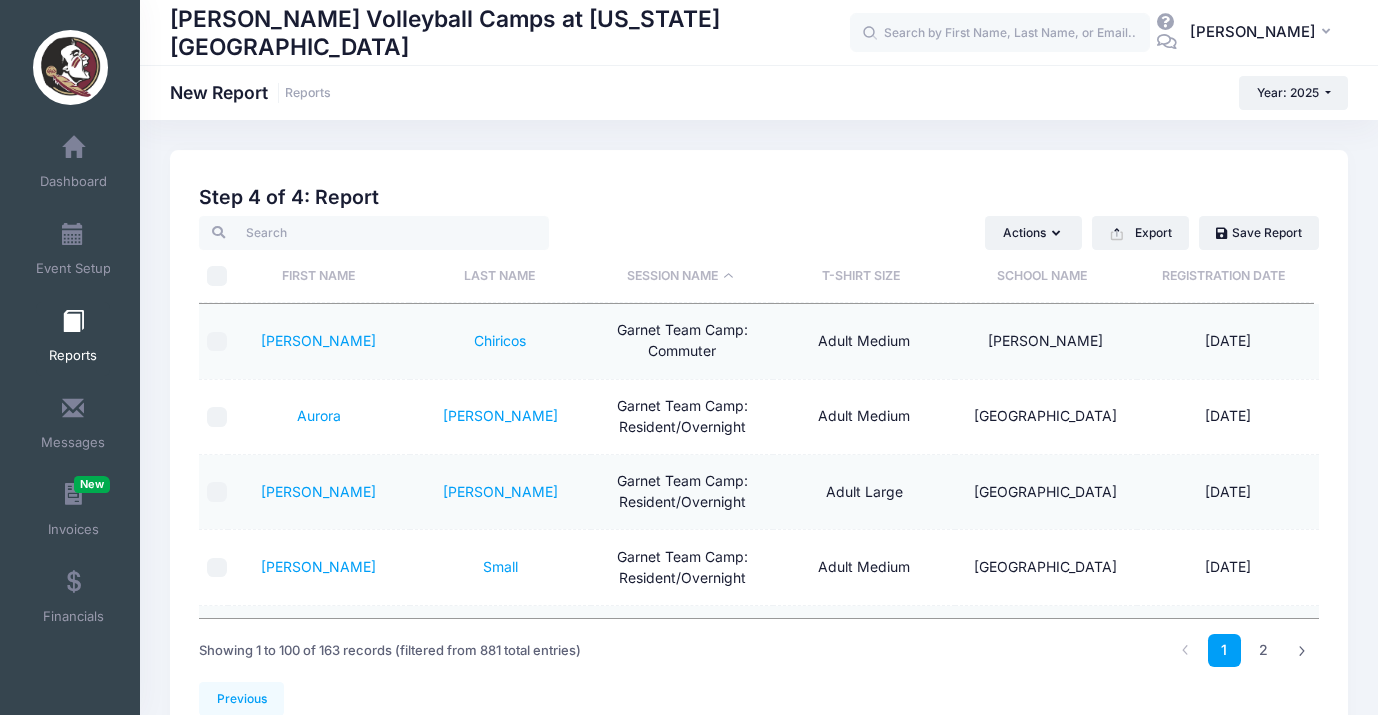 click on "T-Shirt Size" at bounding box center (861, 276) 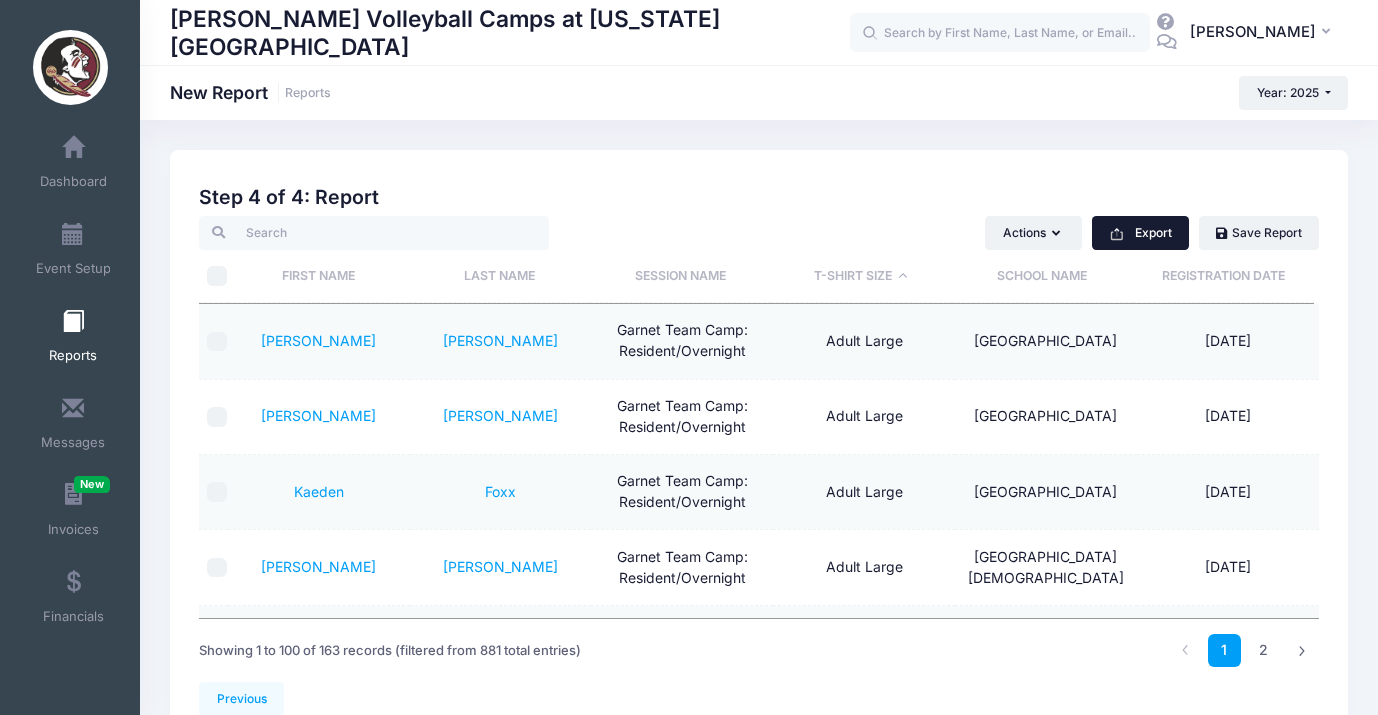 click on "Export" at bounding box center (1140, 233) 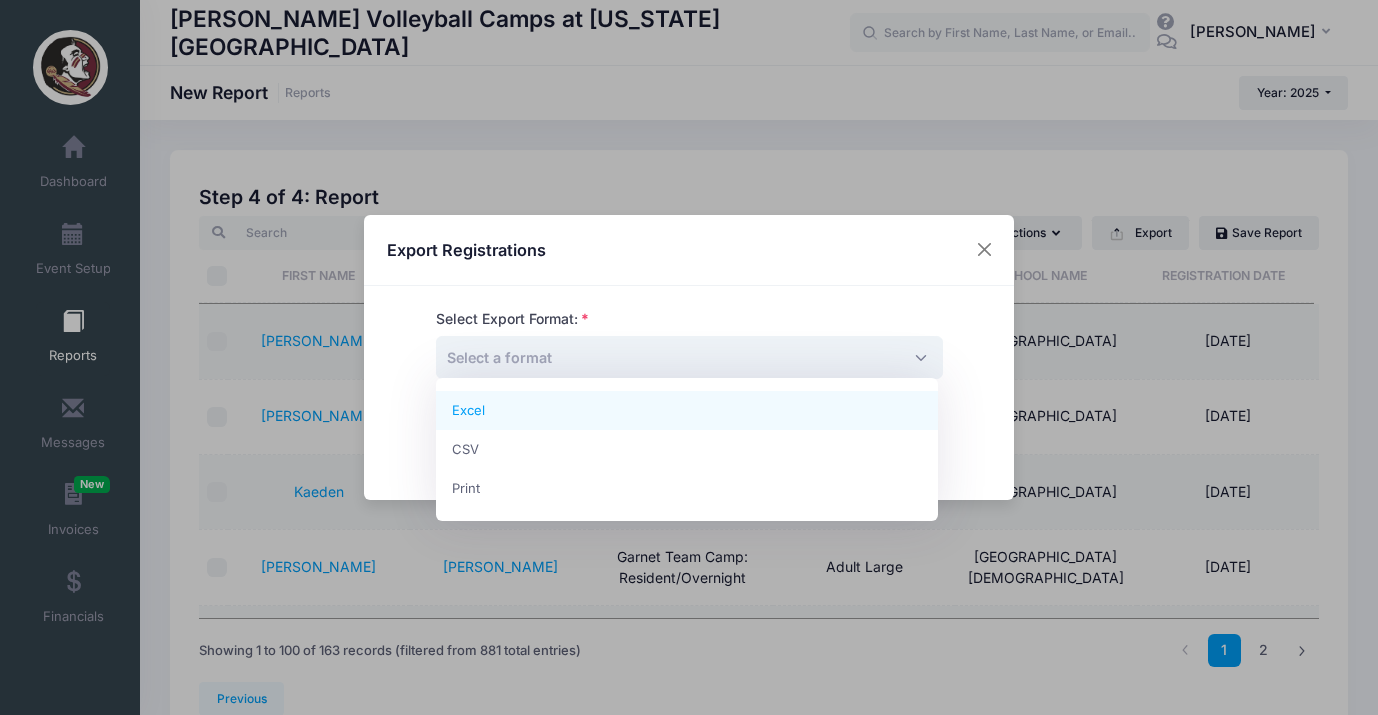 click on "Select a format" at bounding box center [689, 357] 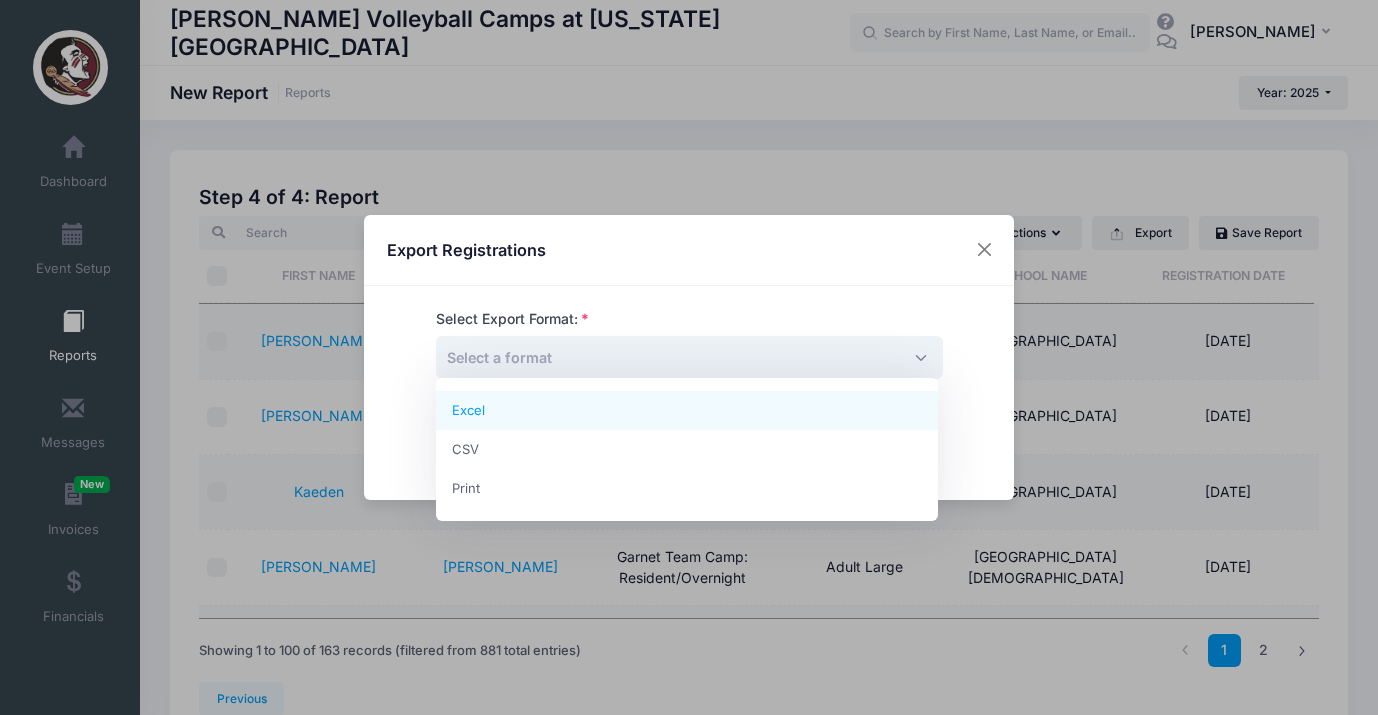 select on "excel" 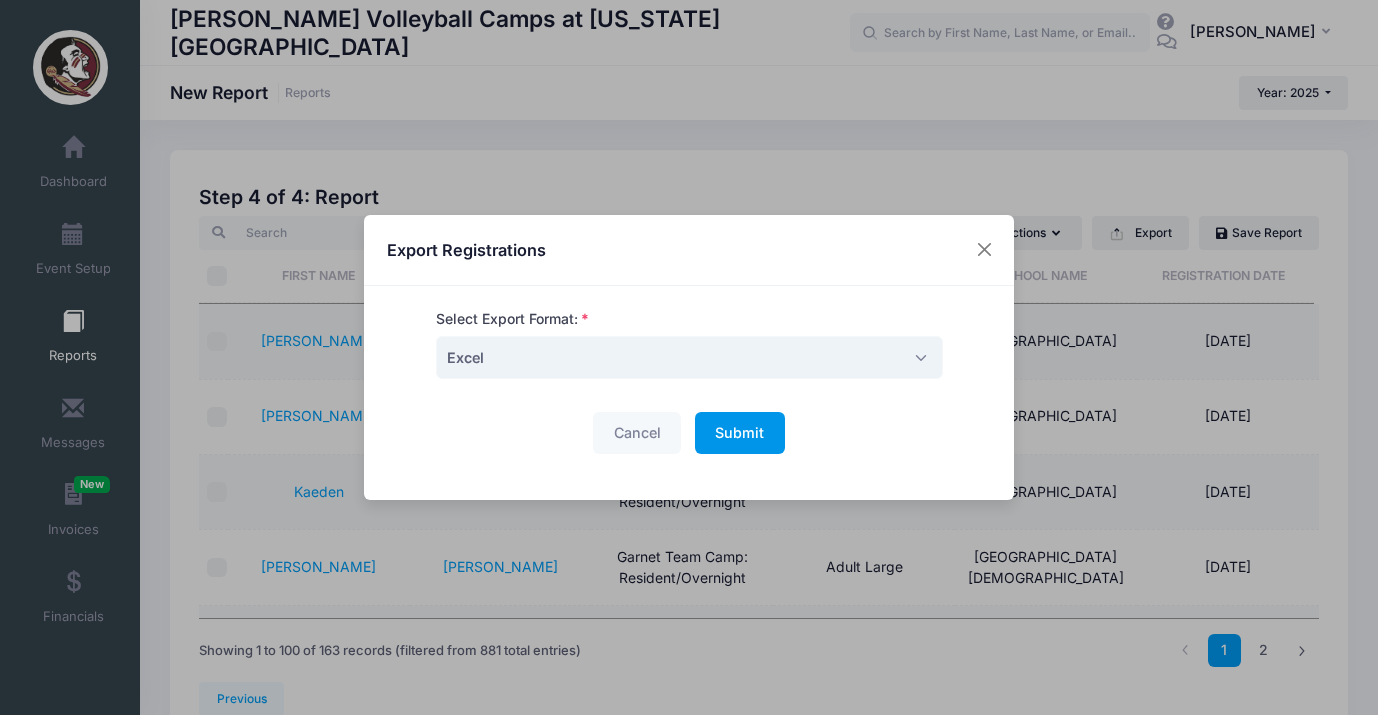 click on "Submit
Please wait..." at bounding box center (740, 433) 